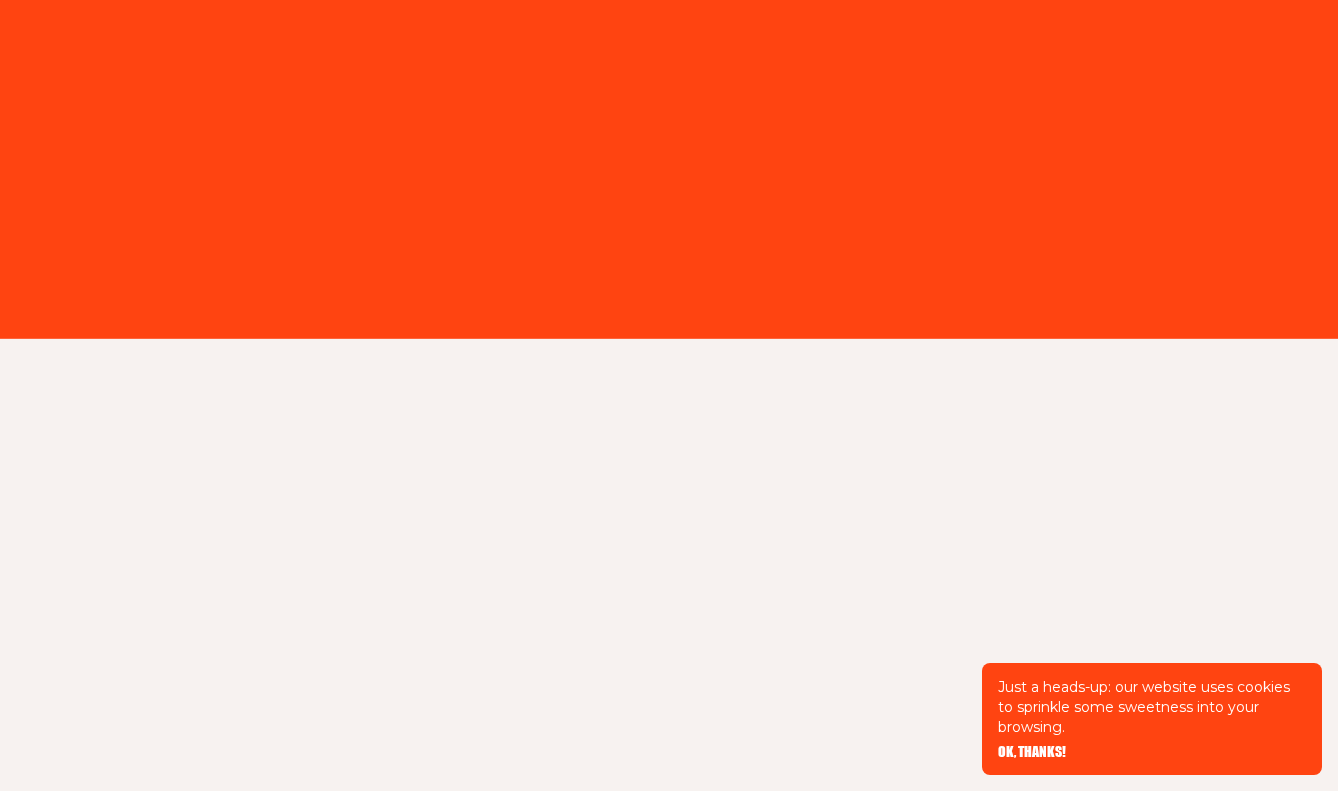 scroll, scrollTop: 0, scrollLeft: 0, axis: both 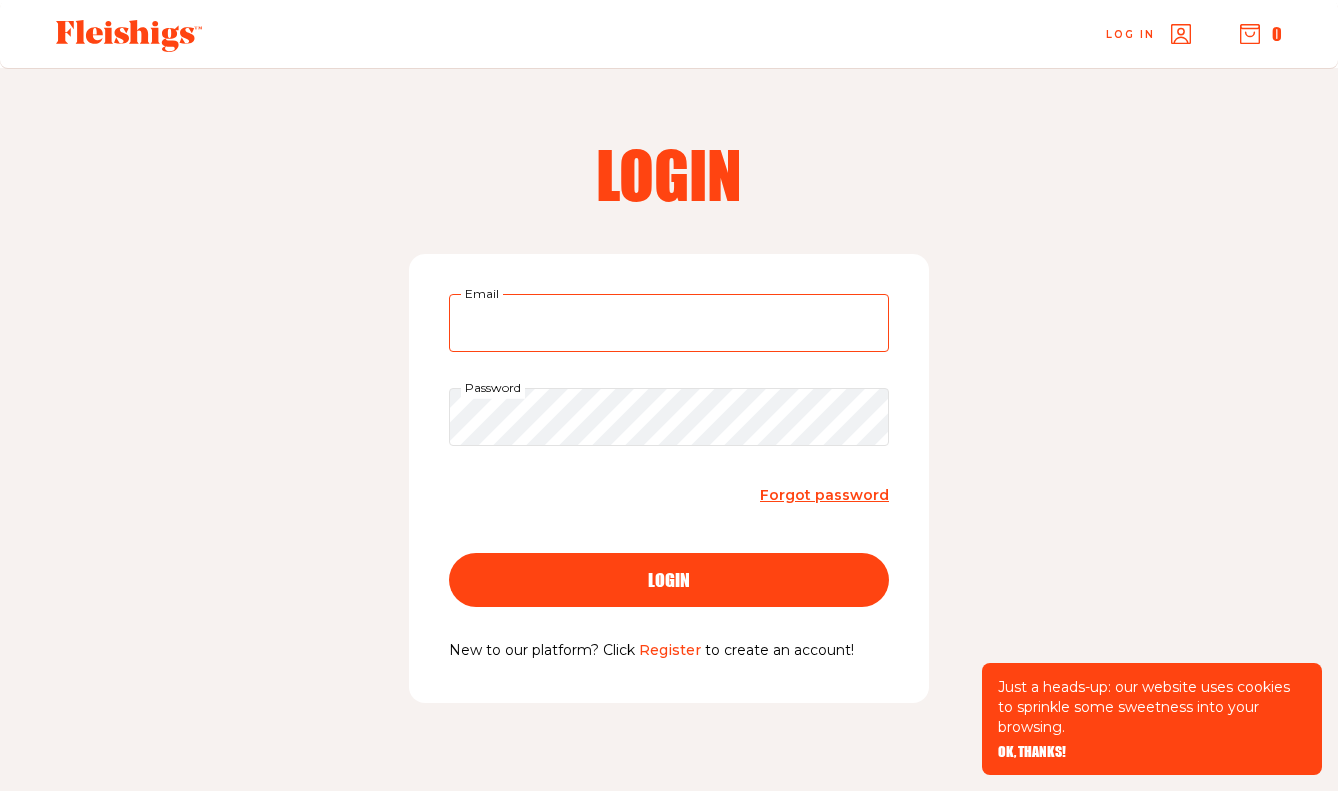 type on "[EMAIL]" 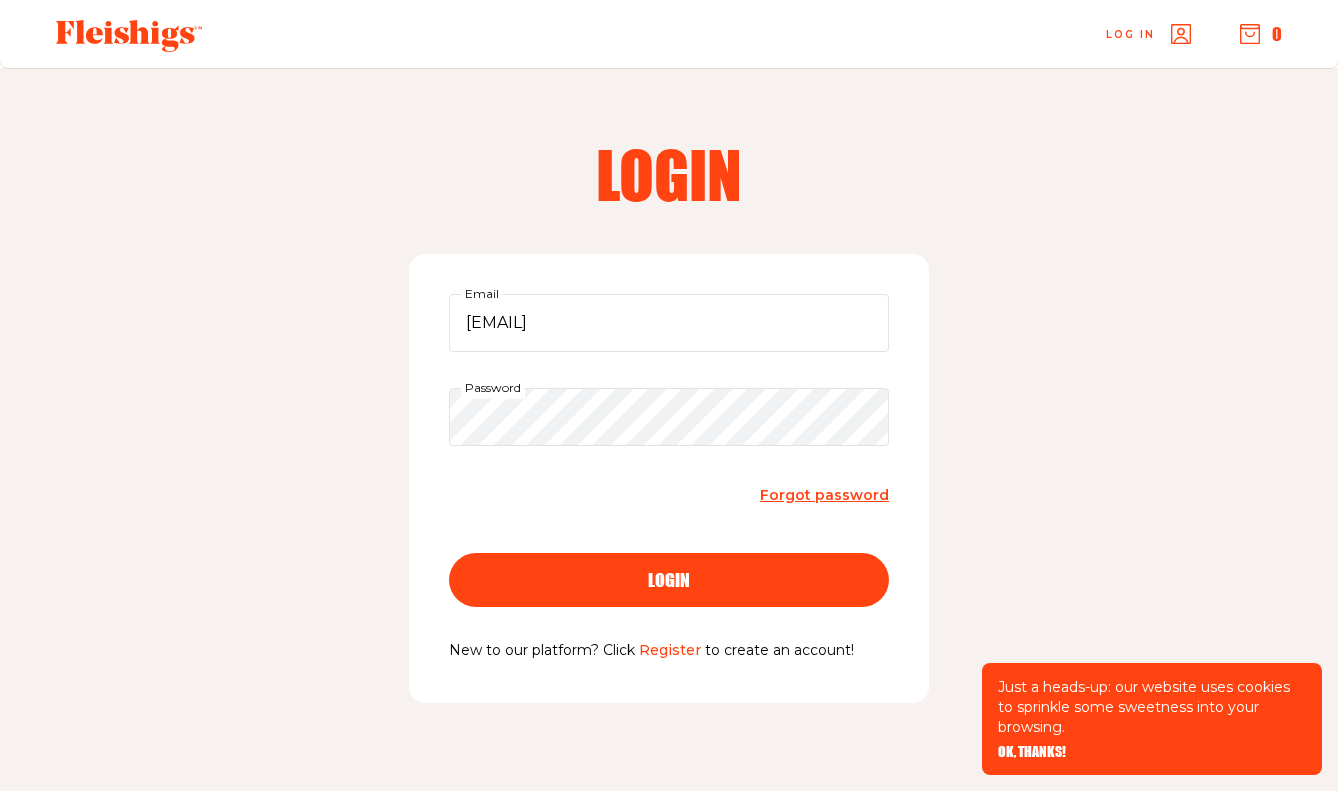 click on "Forgot password" at bounding box center [824, 495] 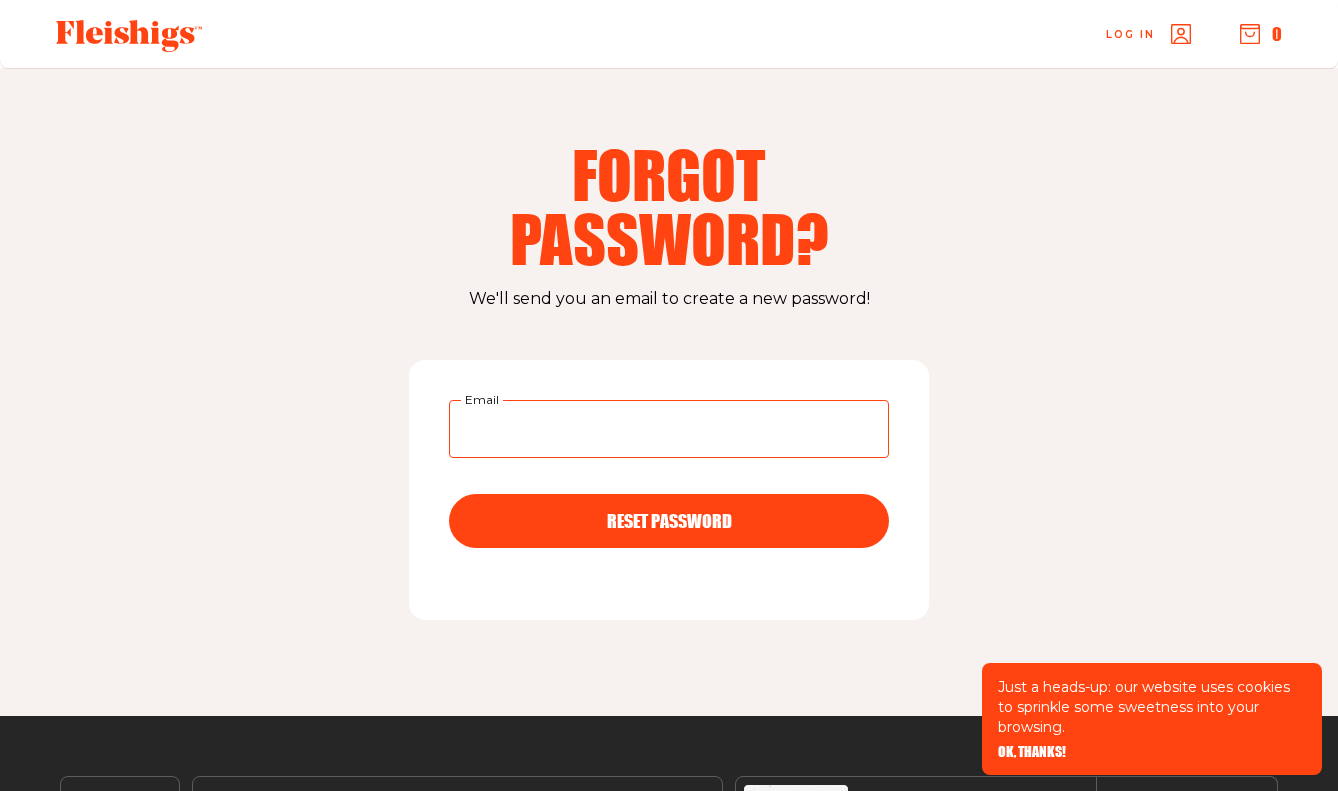 click on "Email" at bounding box center [669, 429] 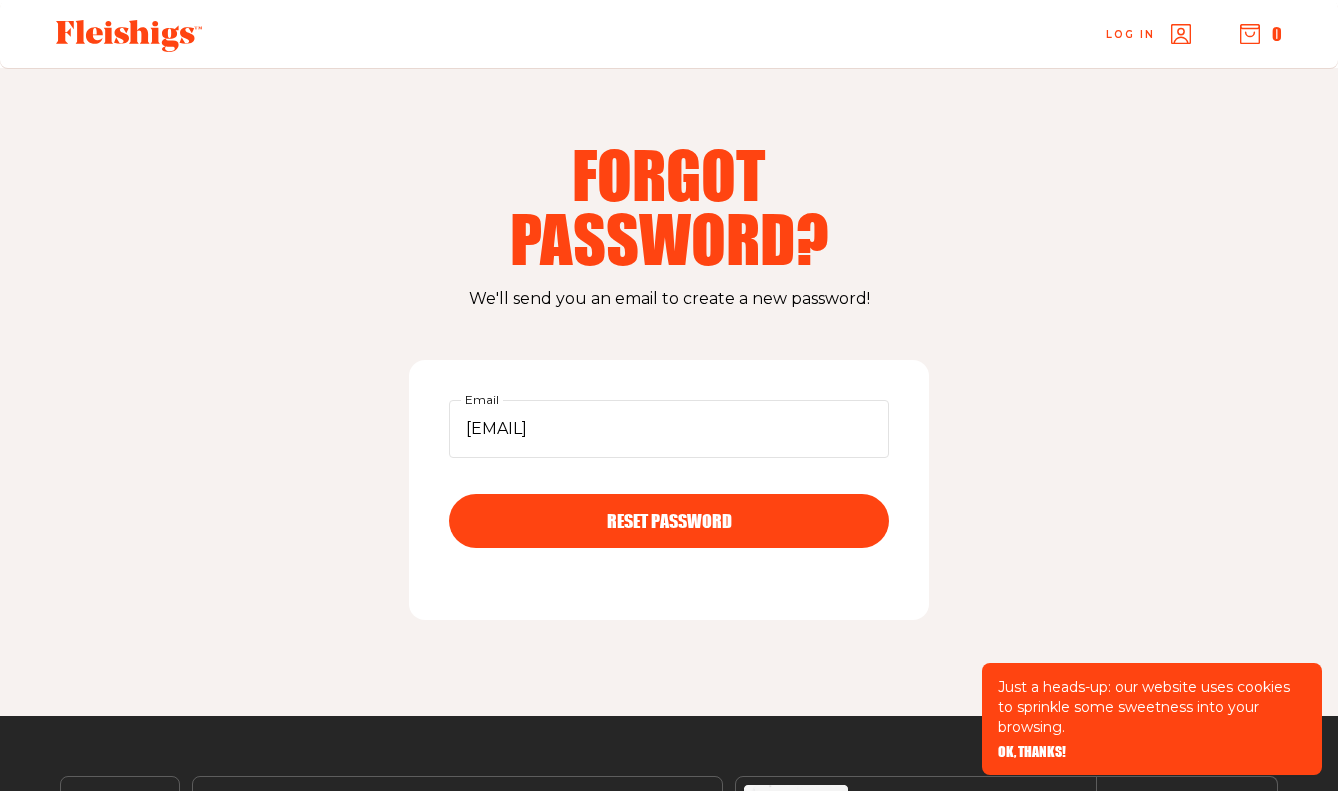 click on "RESET PASSWORD" at bounding box center [669, 503] 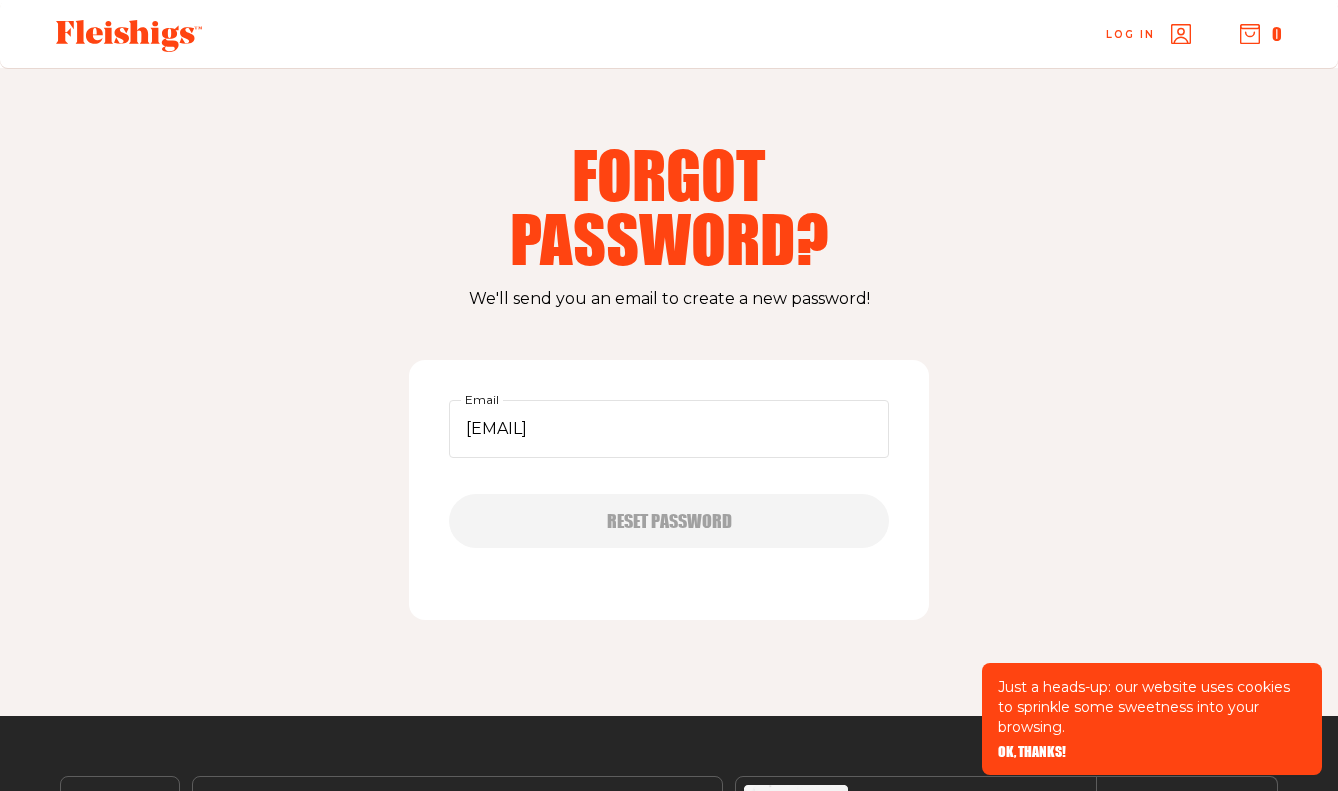 type 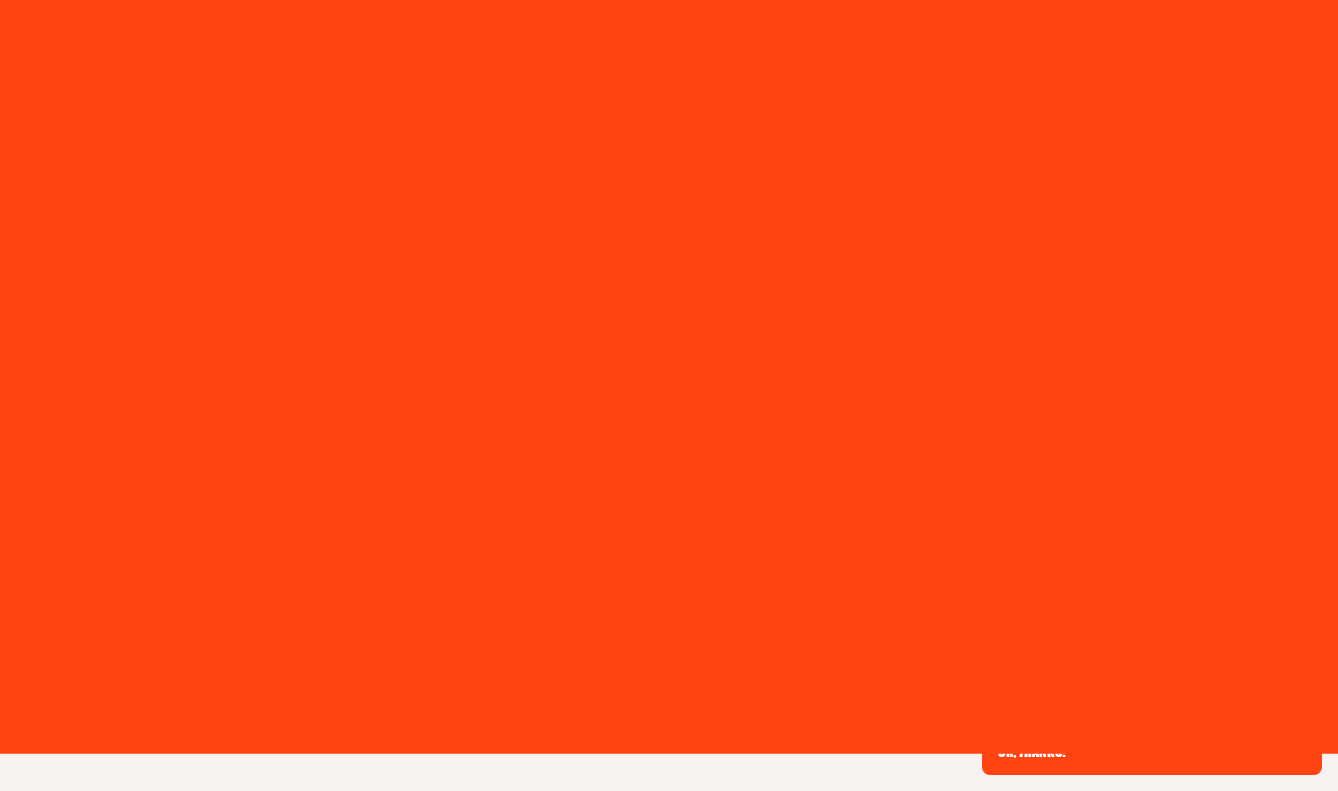 scroll, scrollTop: 0, scrollLeft: 0, axis: both 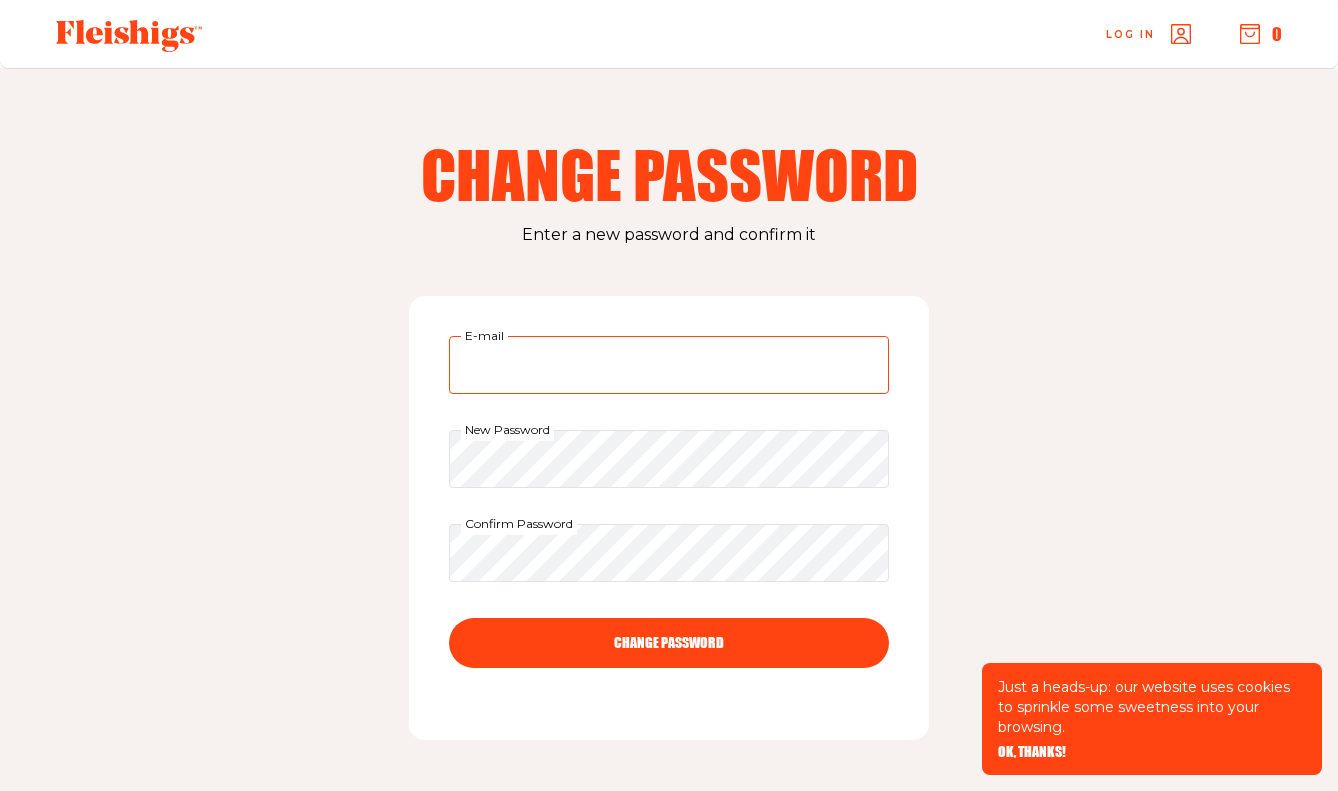click on "E-mail" at bounding box center (669, 365) 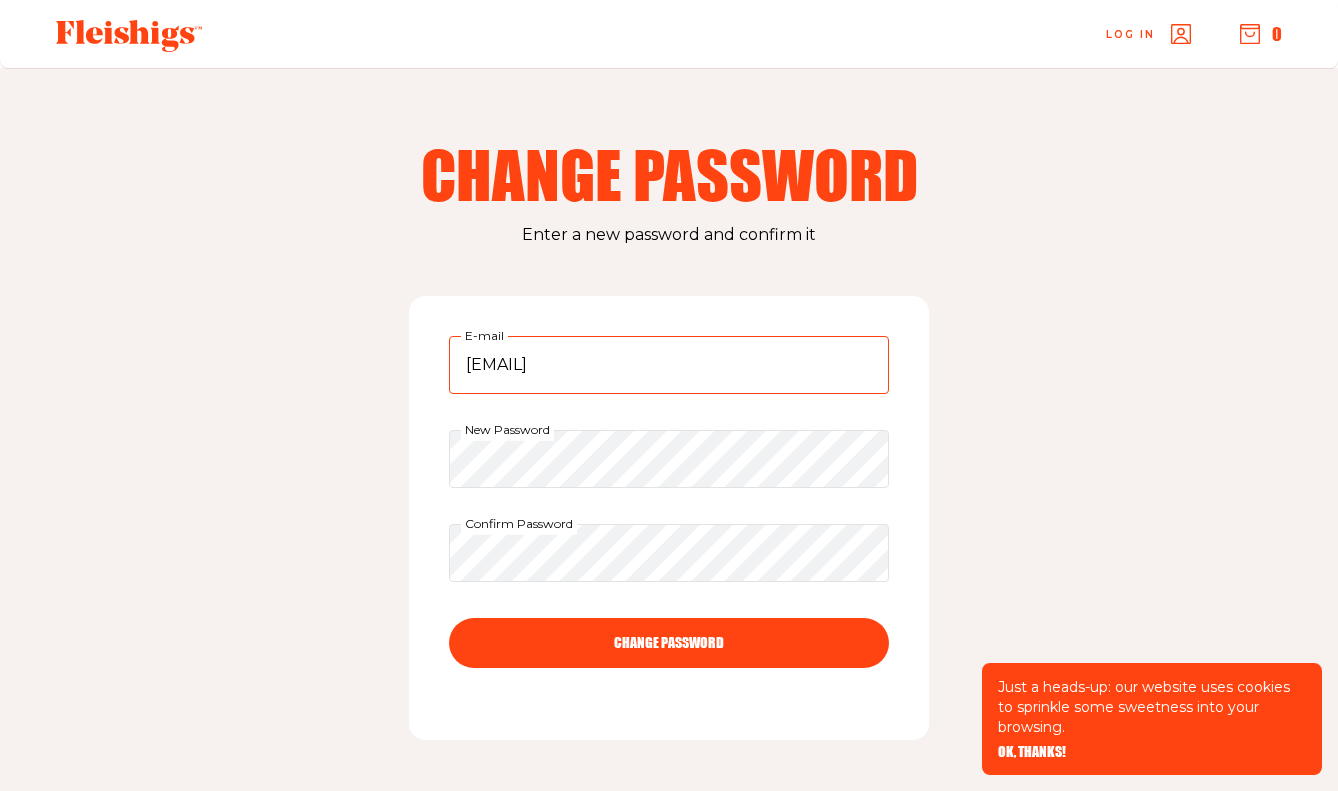 type on "h.m.wasser@gmail.com" 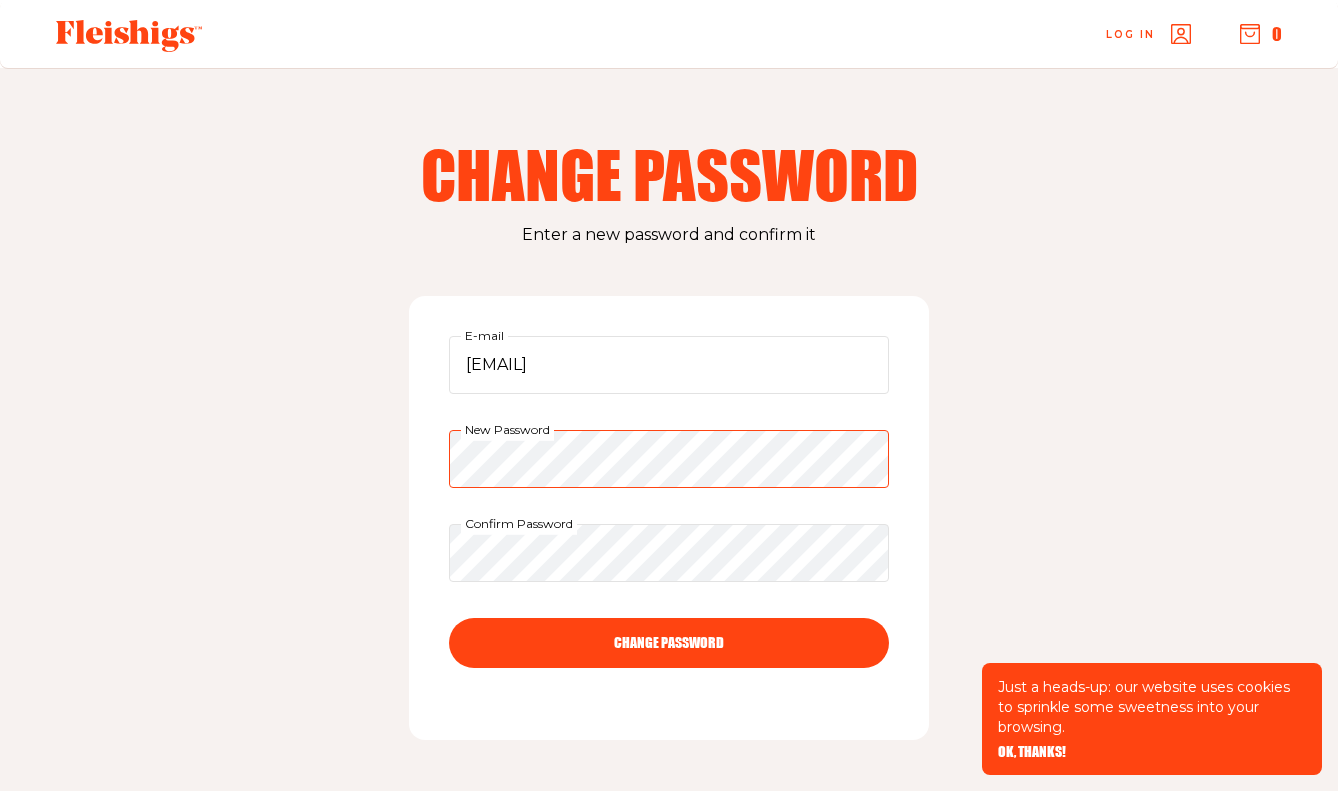 scroll, scrollTop: 0, scrollLeft: 0, axis: both 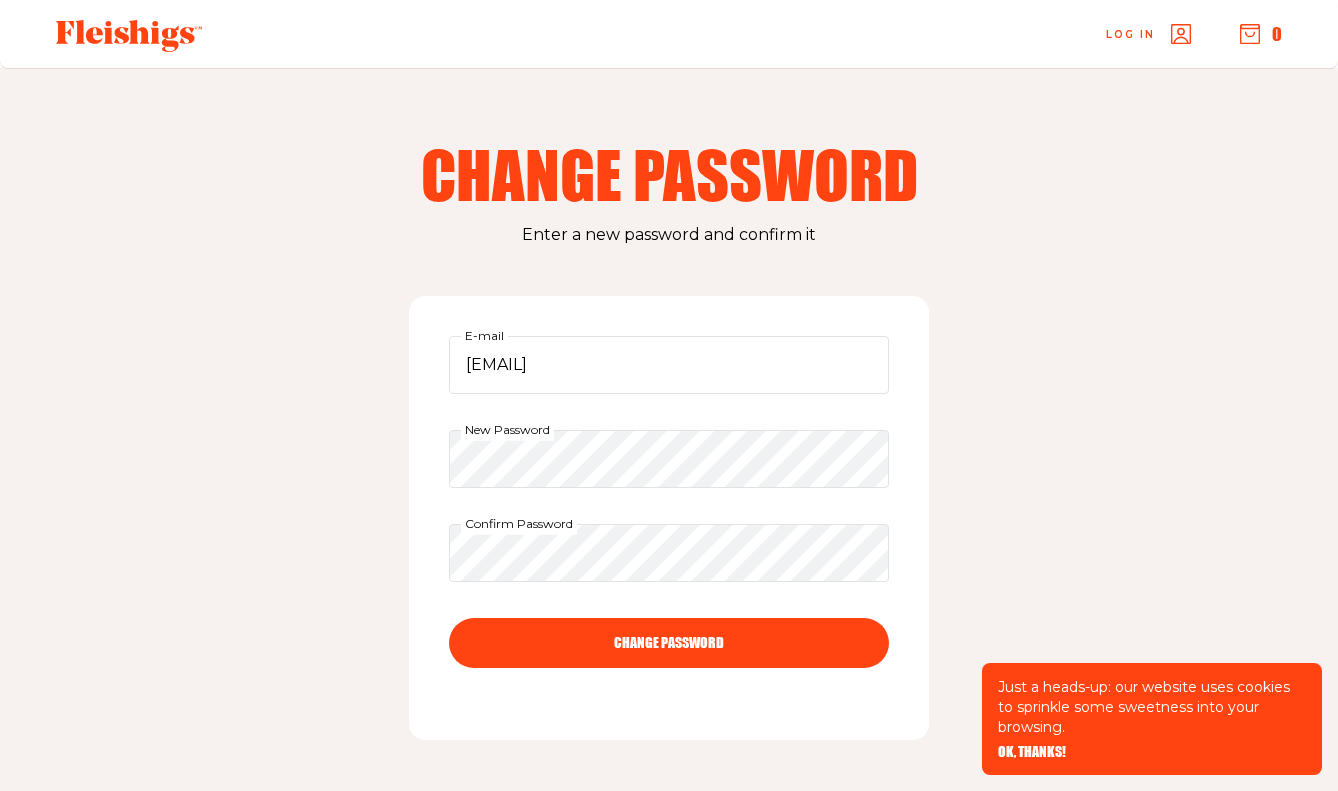 click on "h.m.wasser@gmail.com E-mail New Password Confirm Password CHANGE PASSWORD" at bounding box center [669, 518] 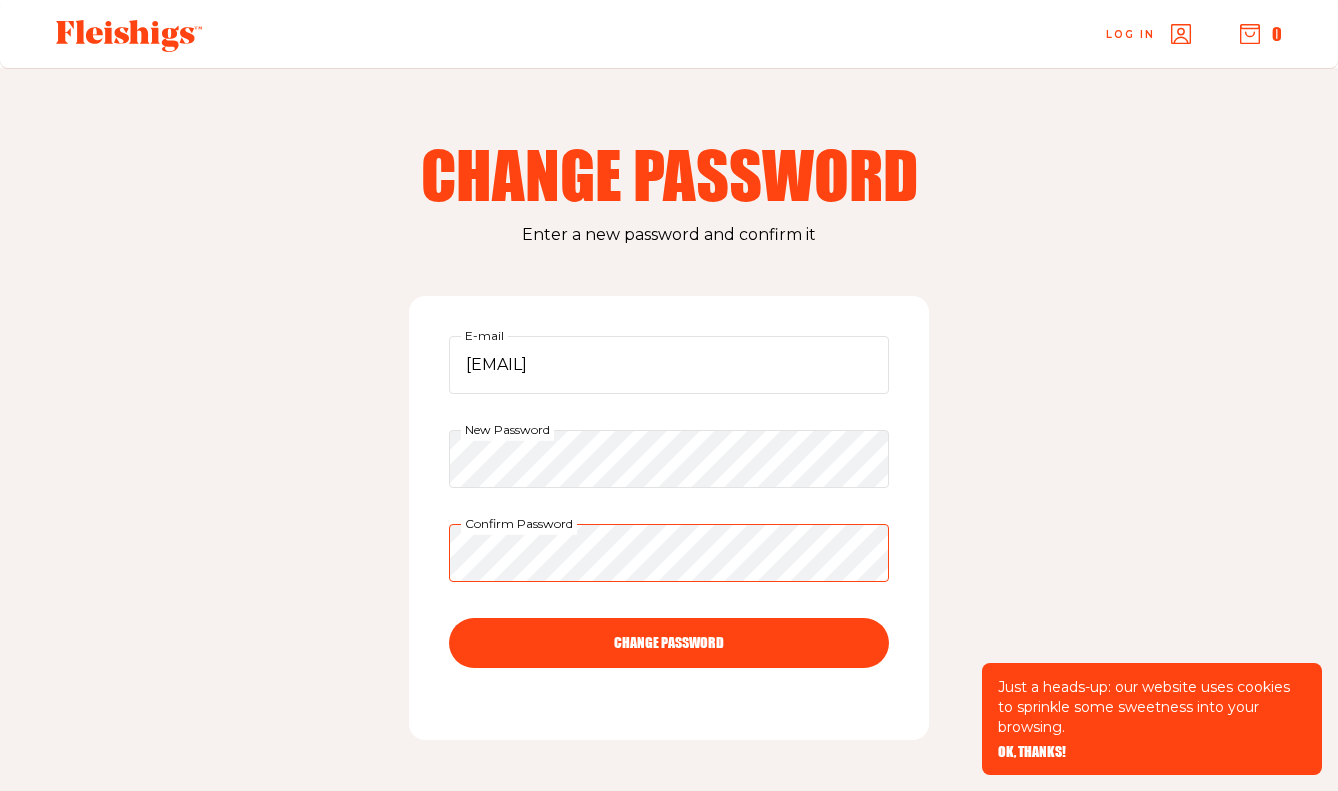 scroll, scrollTop: 0, scrollLeft: 0, axis: both 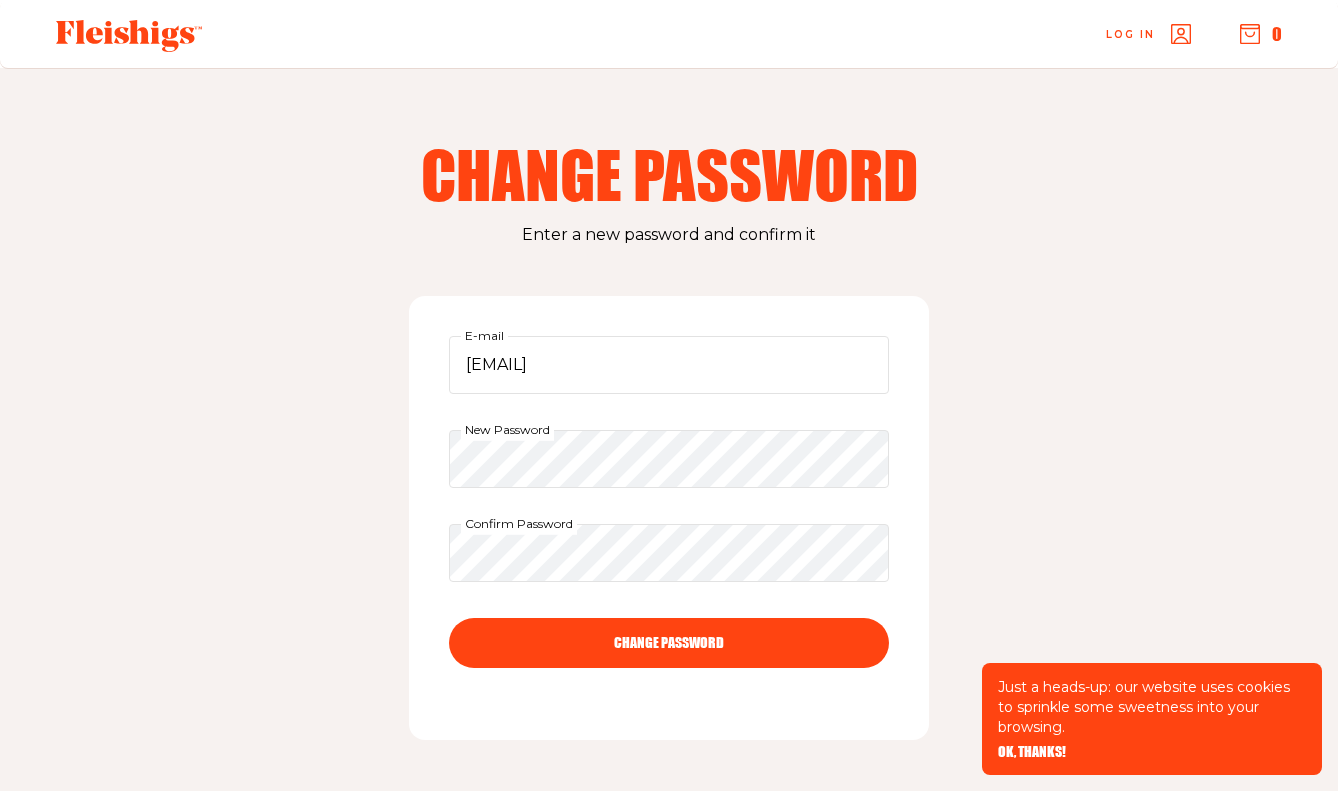 click on "CHANGE PASSWORD" at bounding box center [669, 643] 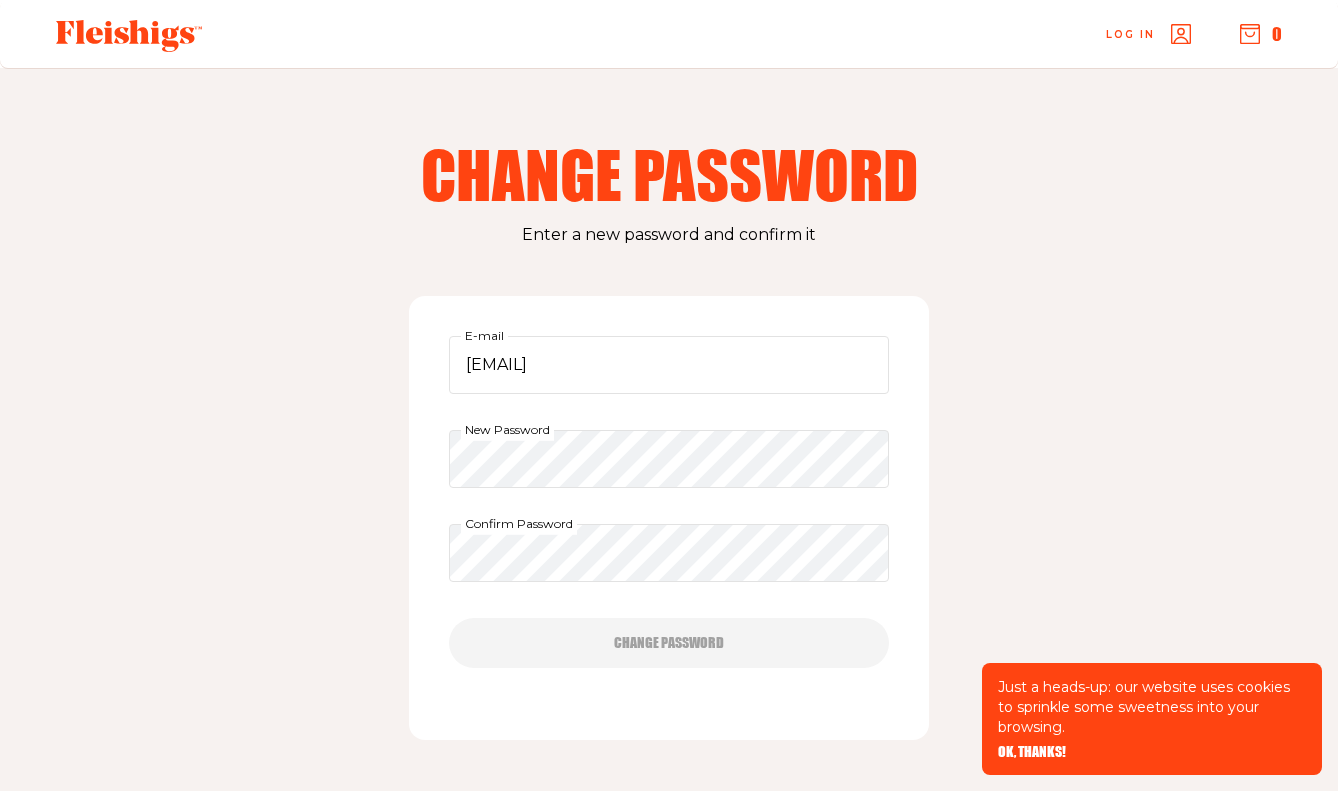 type 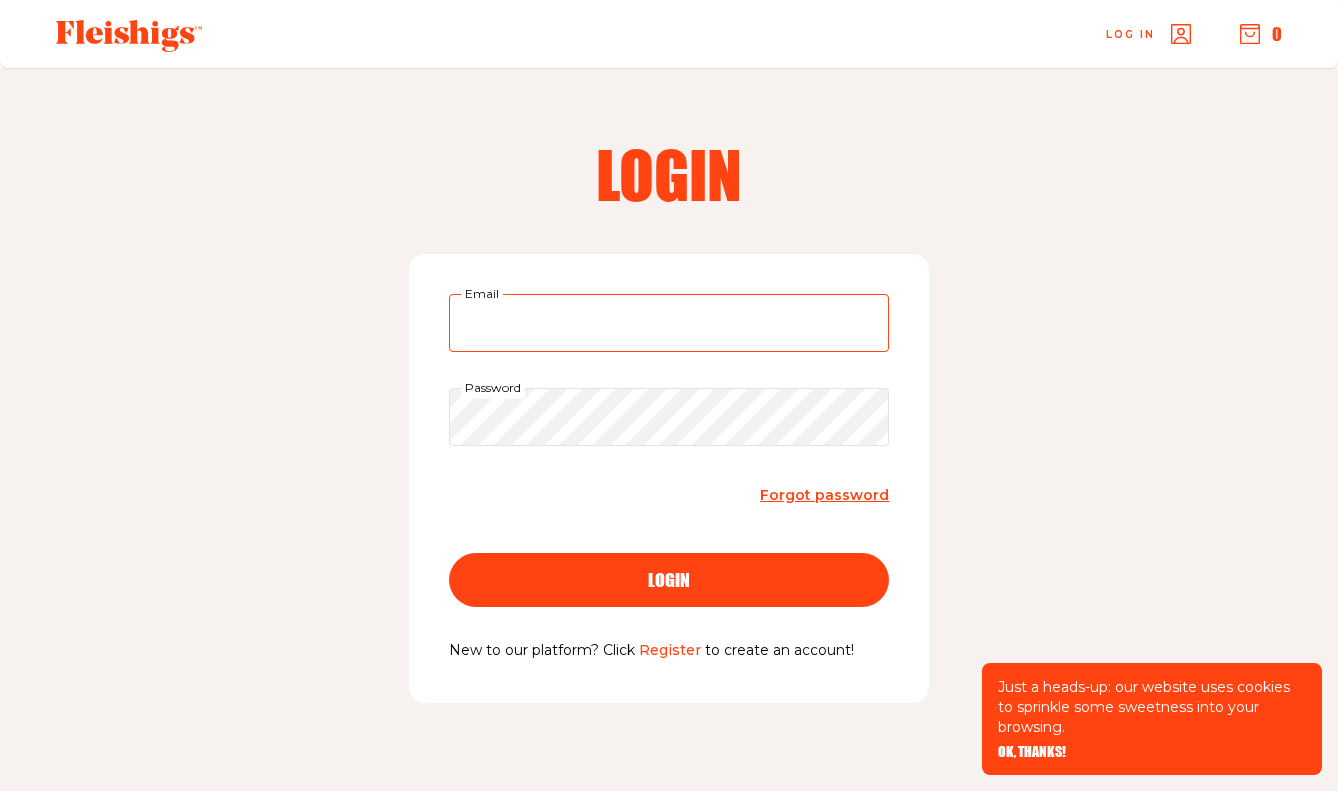 type on "[EMAIL]" 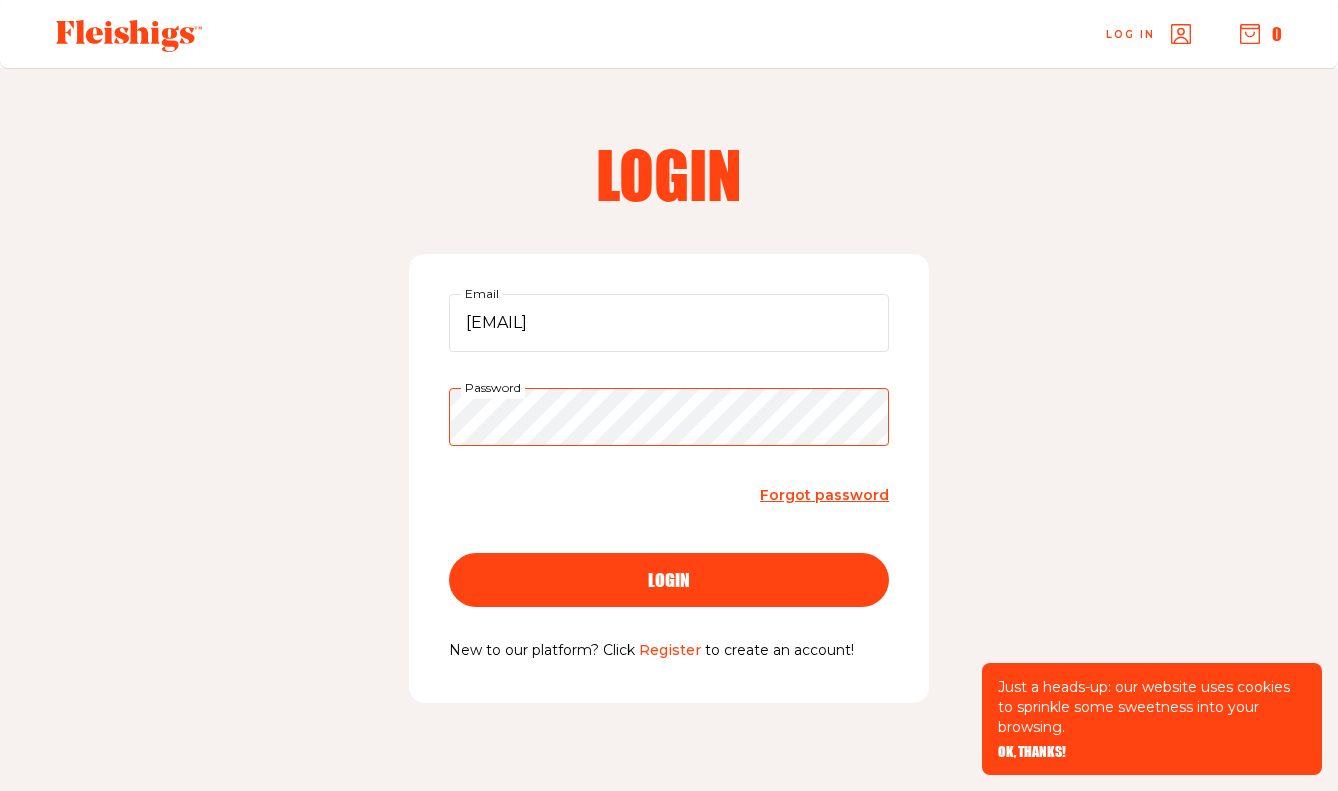 click on "login" at bounding box center [669, 580] 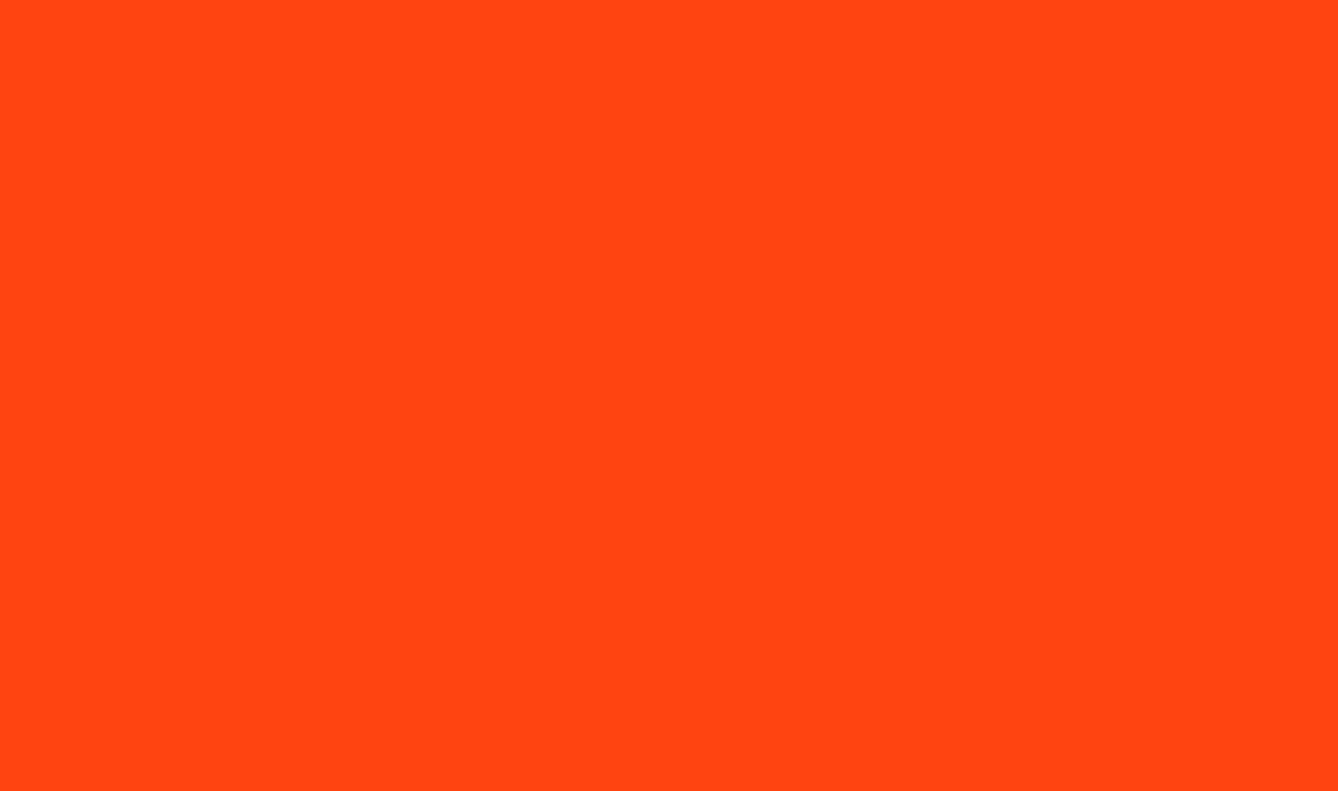 scroll, scrollTop: 0, scrollLeft: 0, axis: both 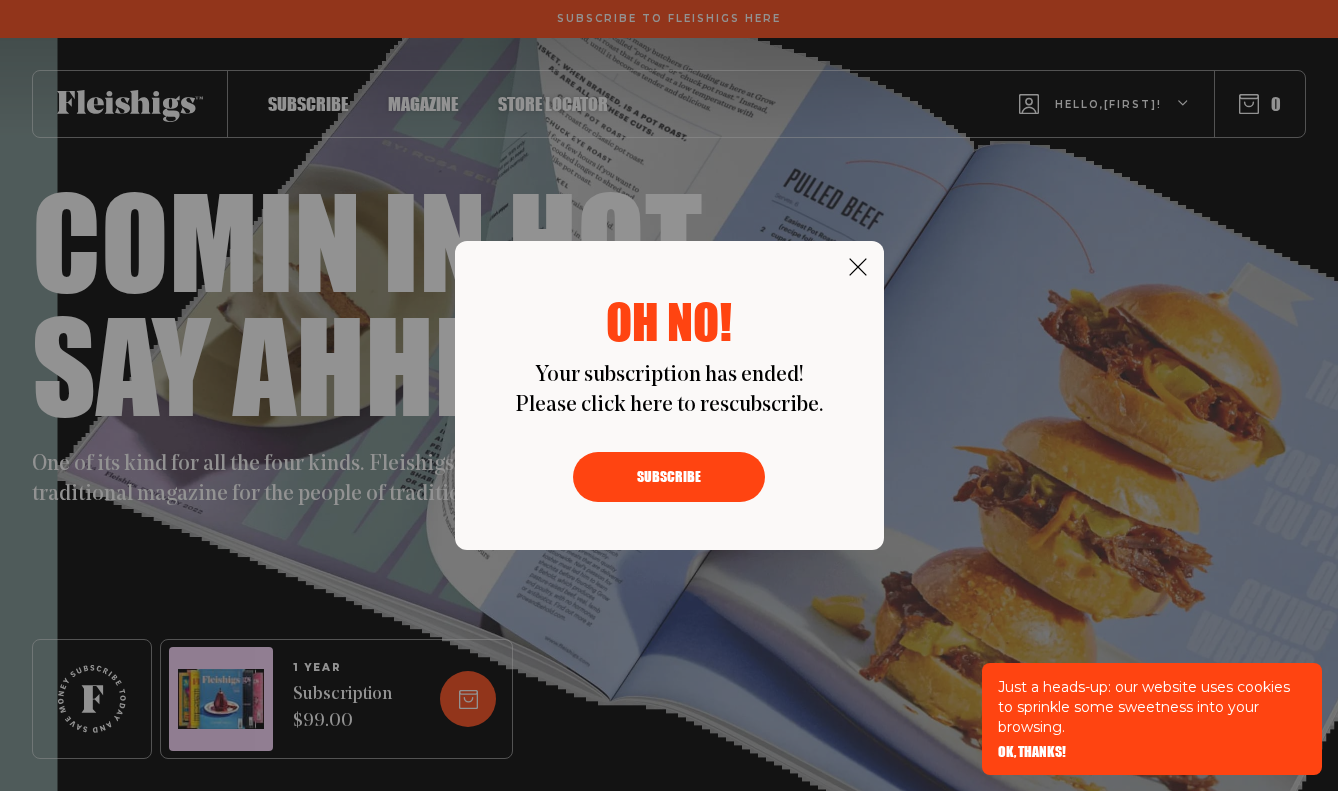click on "Subscribe" at bounding box center [669, 477] 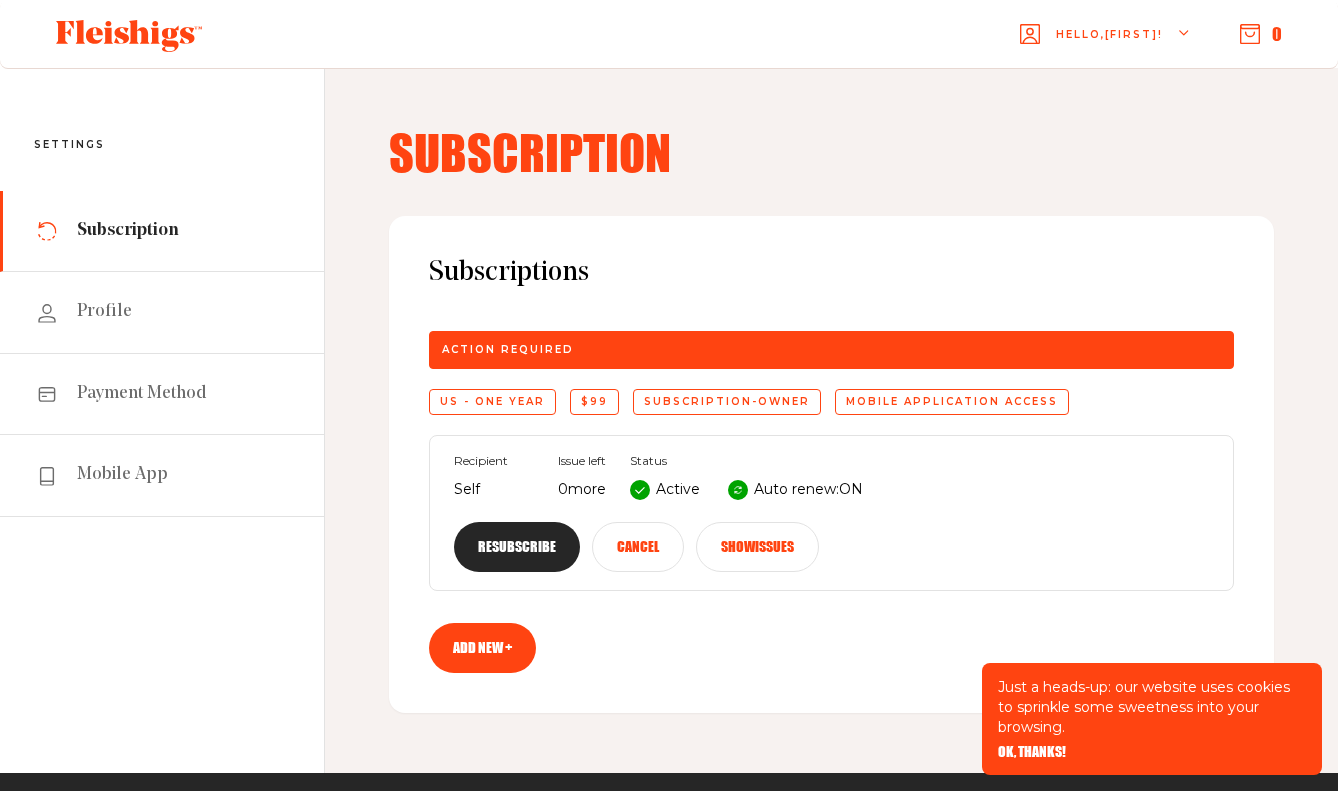 scroll, scrollTop: 0, scrollLeft: 1, axis: horizontal 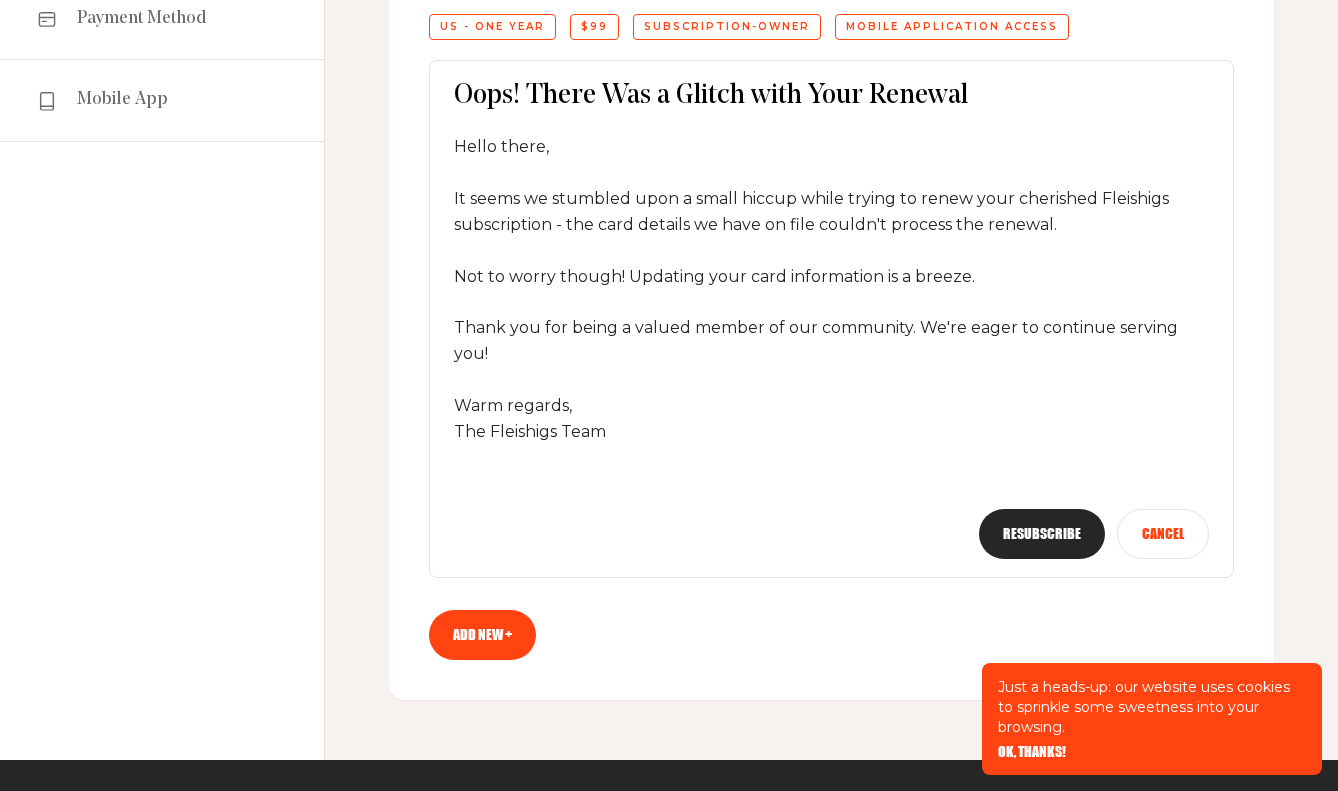 click on "Resubscribe" at bounding box center [1042, 534] 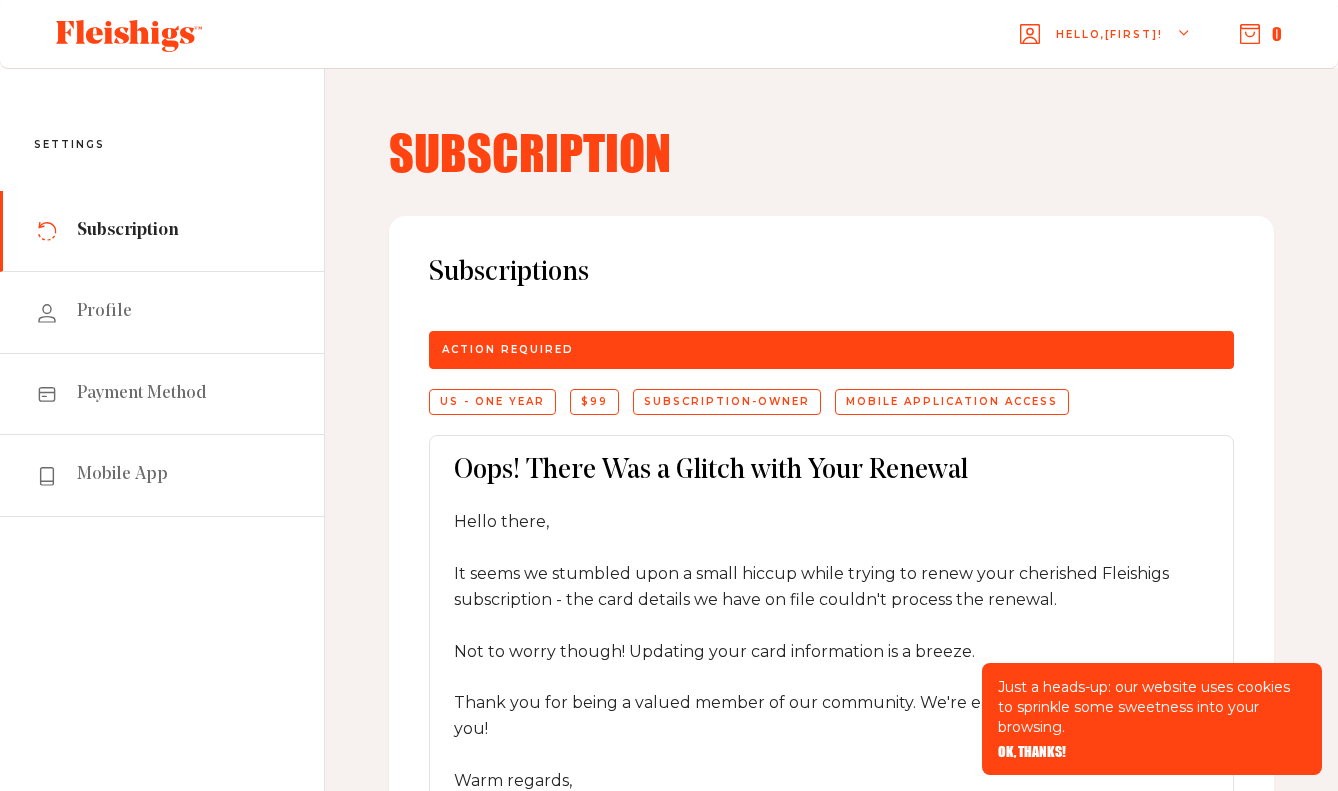 scroll, scrollTop: 0, scrollLeft: 0, axis: both 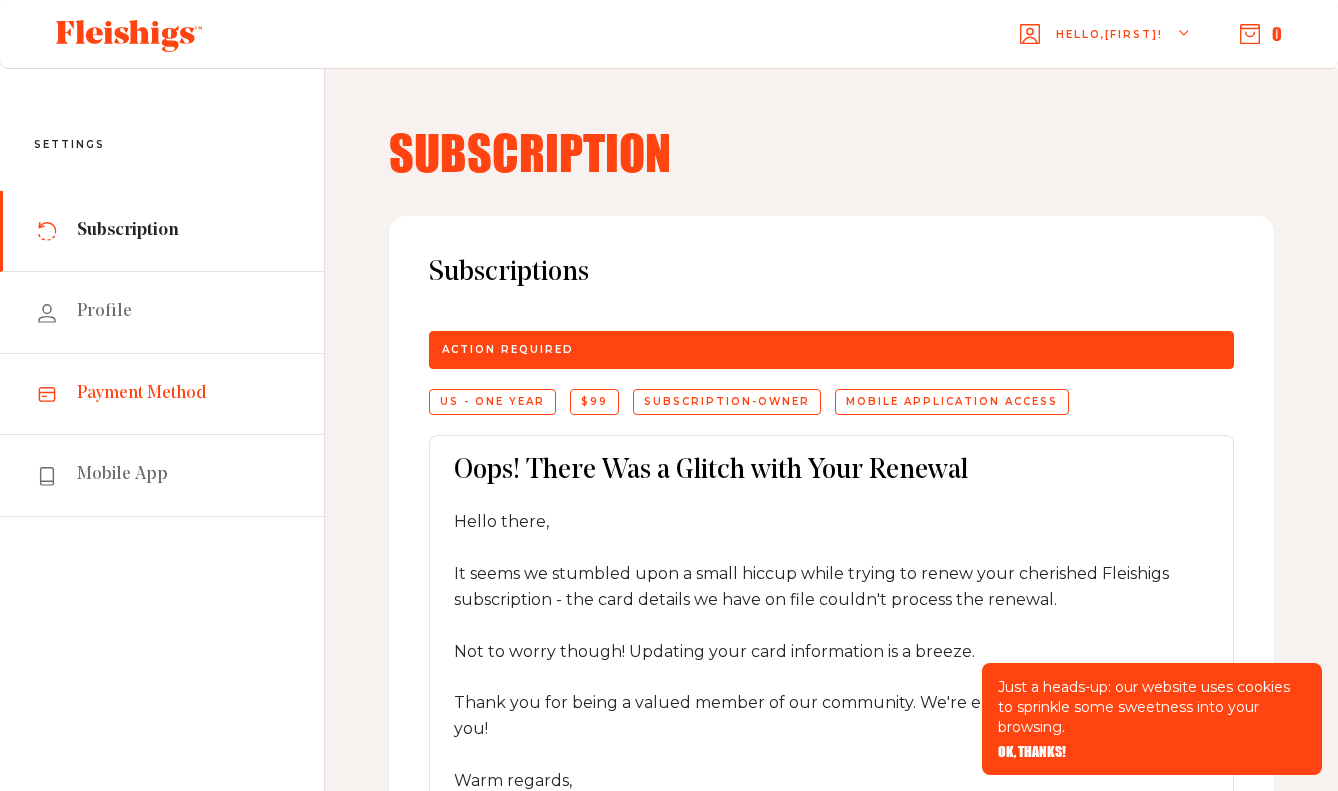 click on "Payment Method" at bounding box center [142, 394] 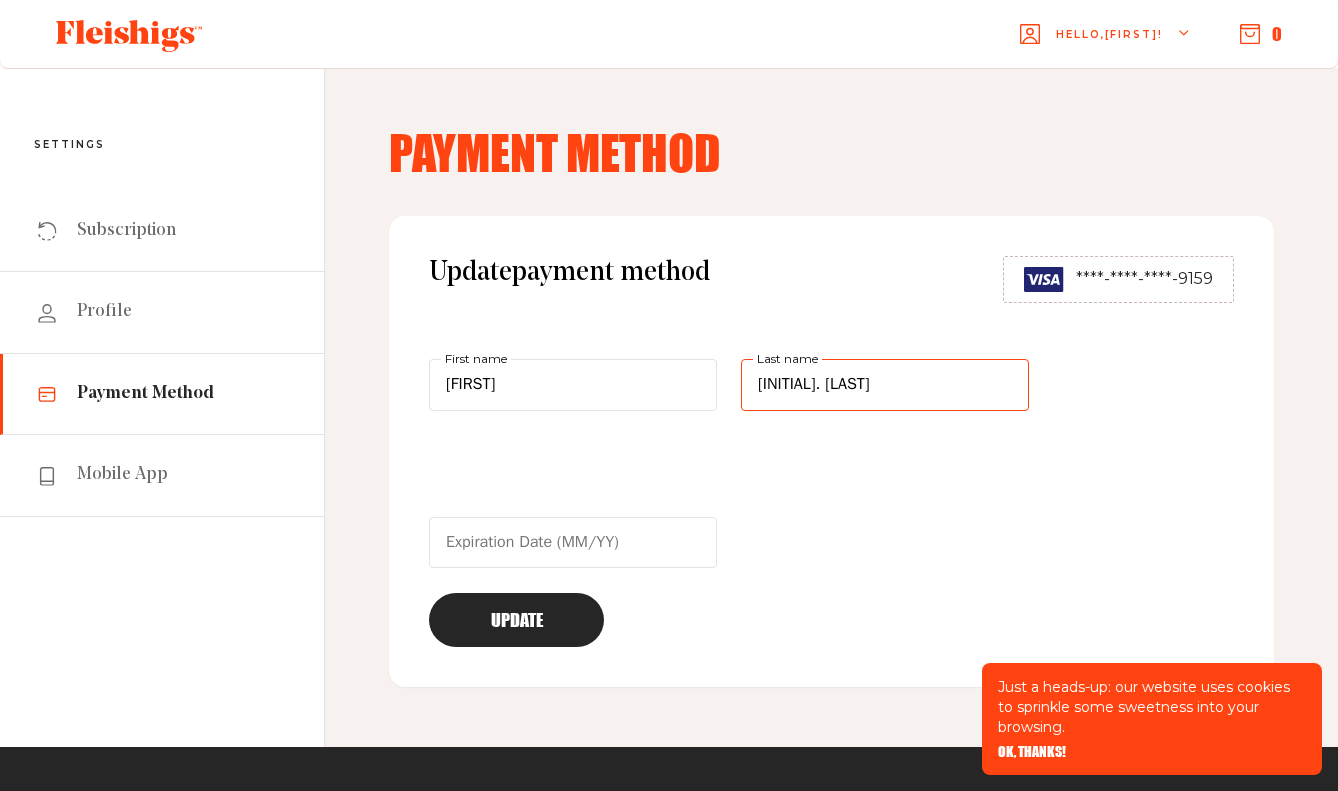 click on "M. Wasser" at bounding box center [885, 385] 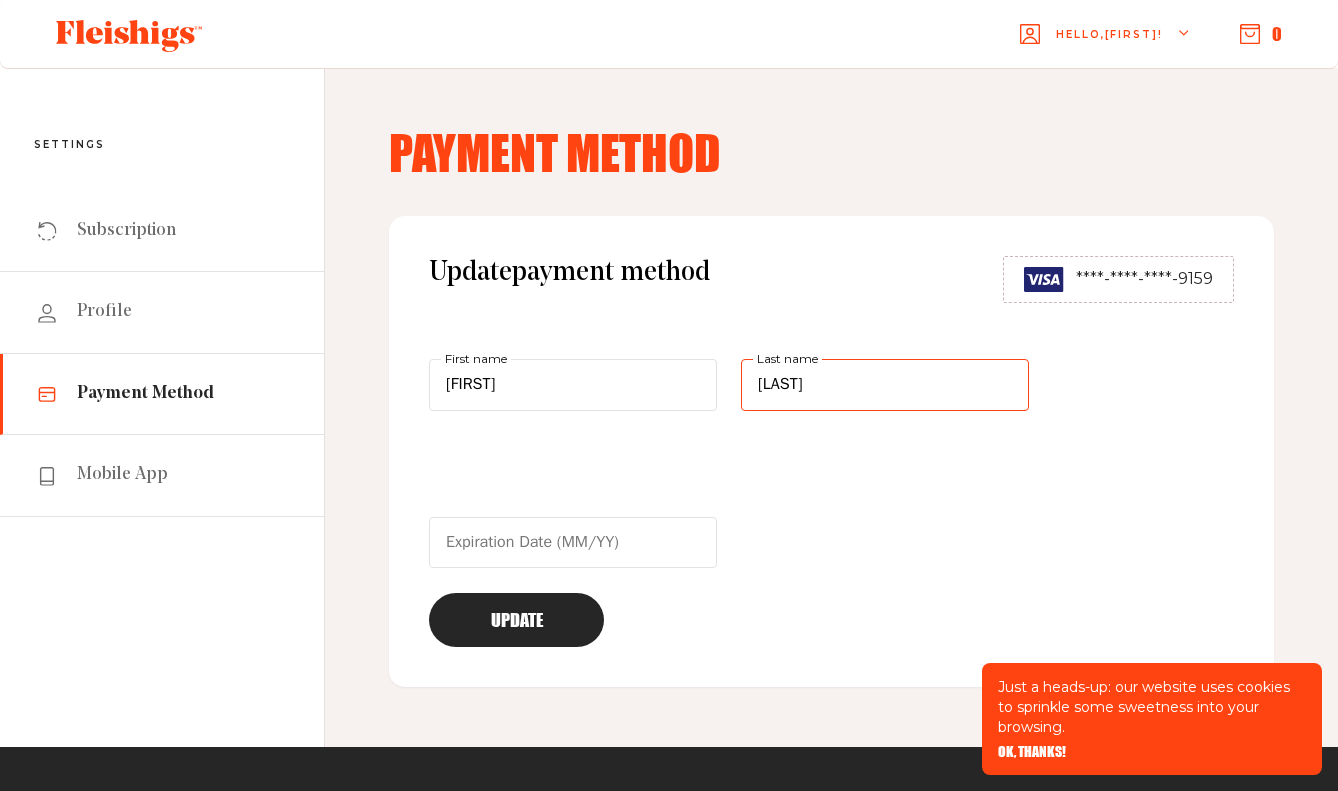 type on "Wasser" 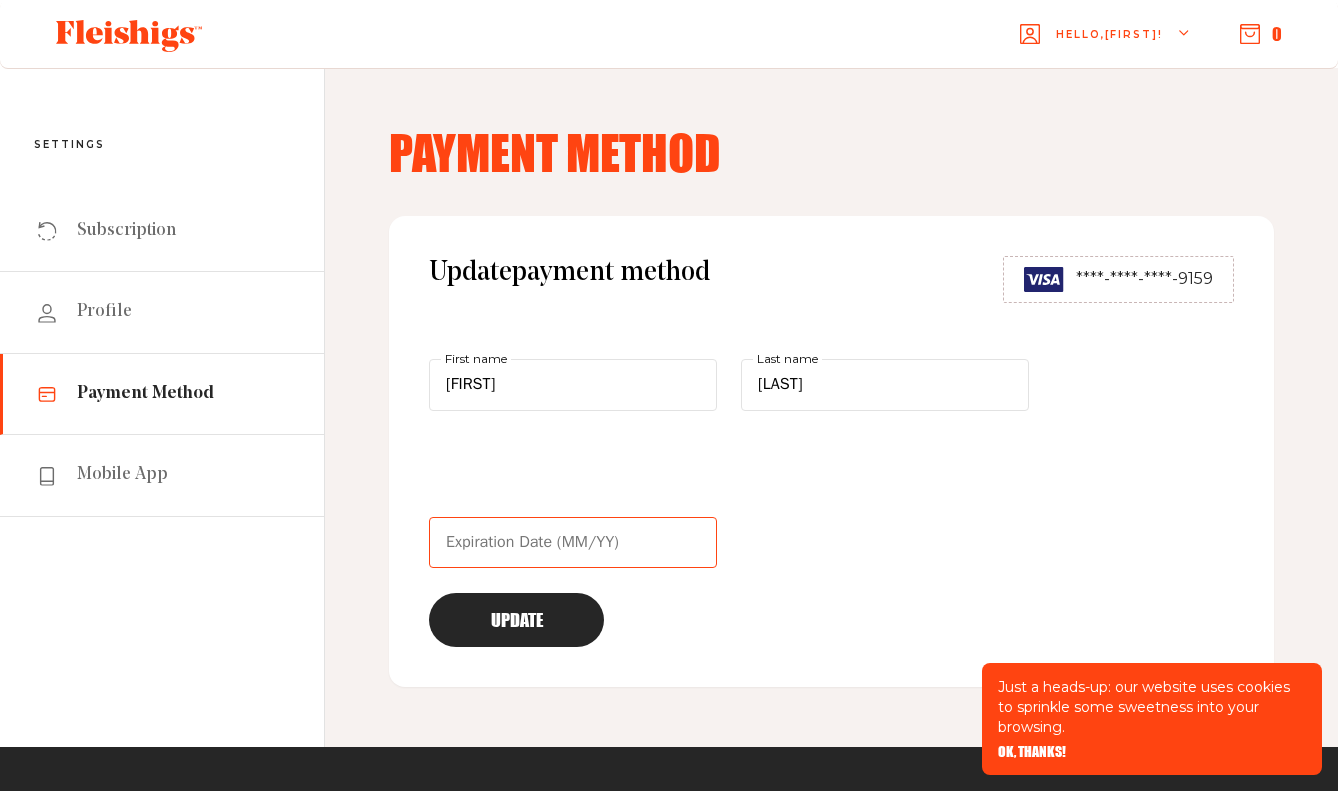 click at bounding box center (573, 543) 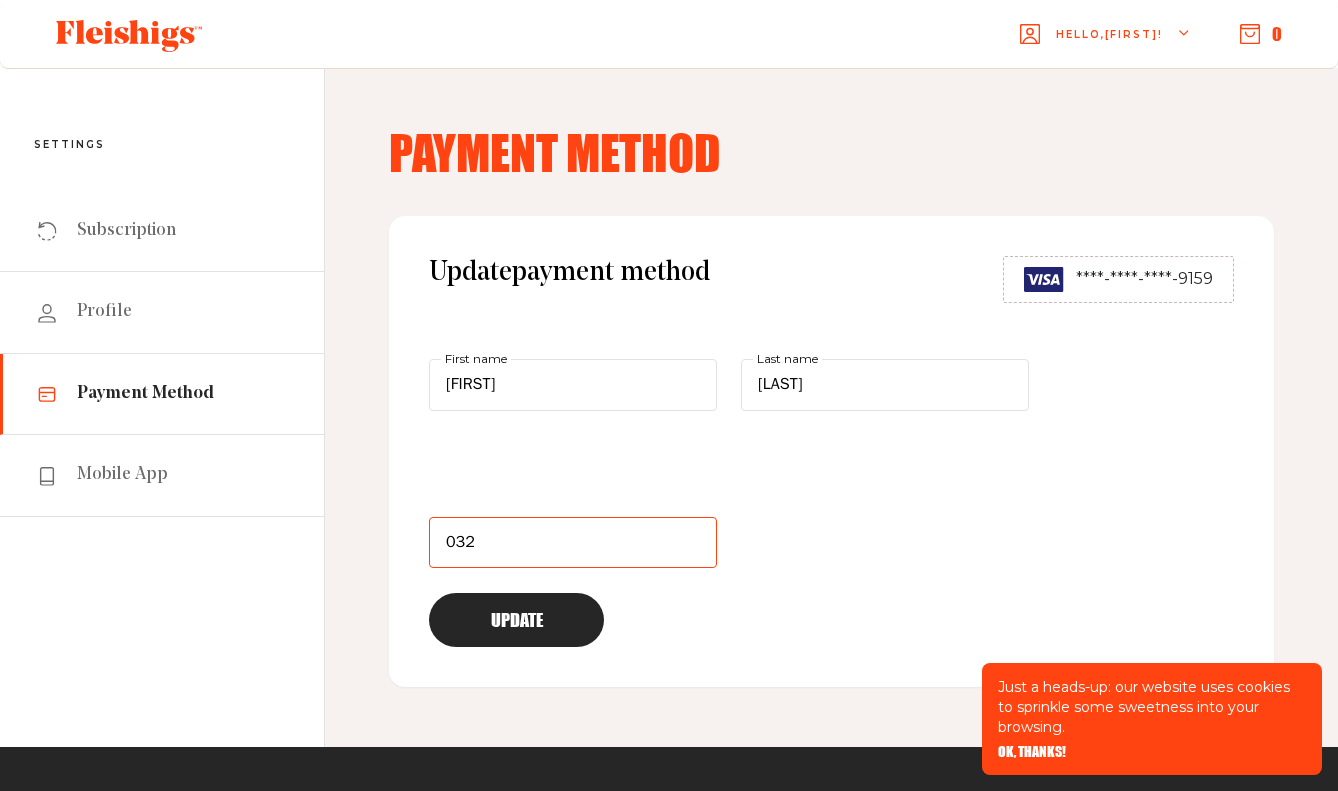 type on "03/29" 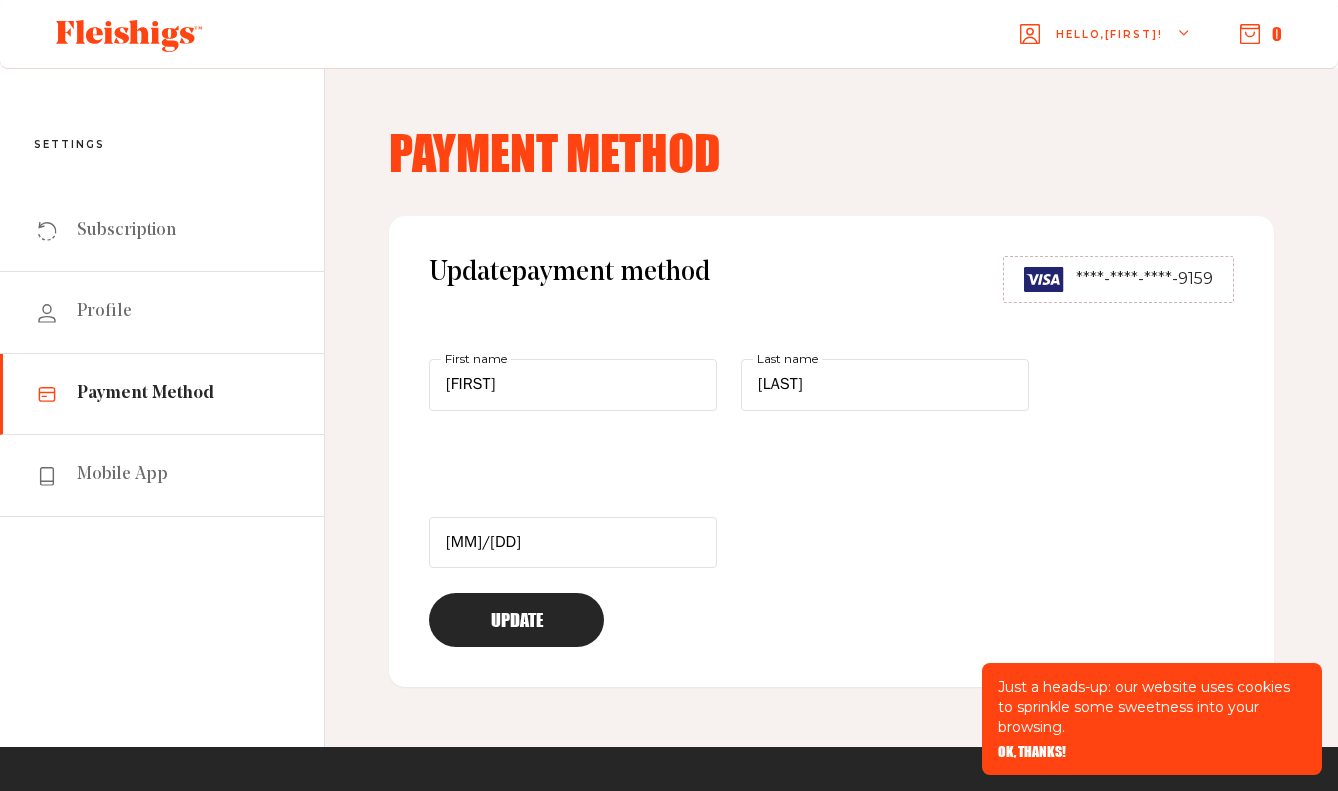 scroll, scrollTop: 4, scrollLeft: 0, axis: vertical 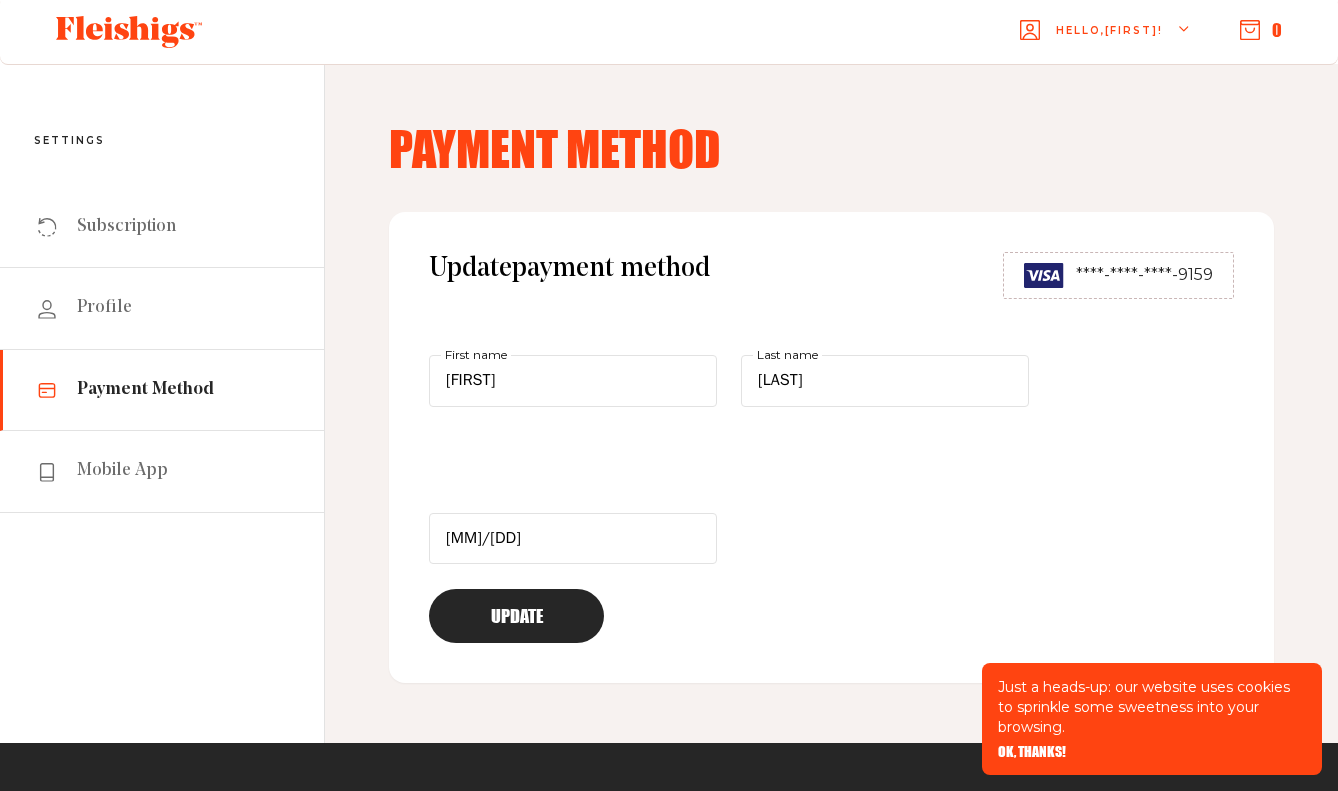 click on "Update" at bounding box center [516, 616] 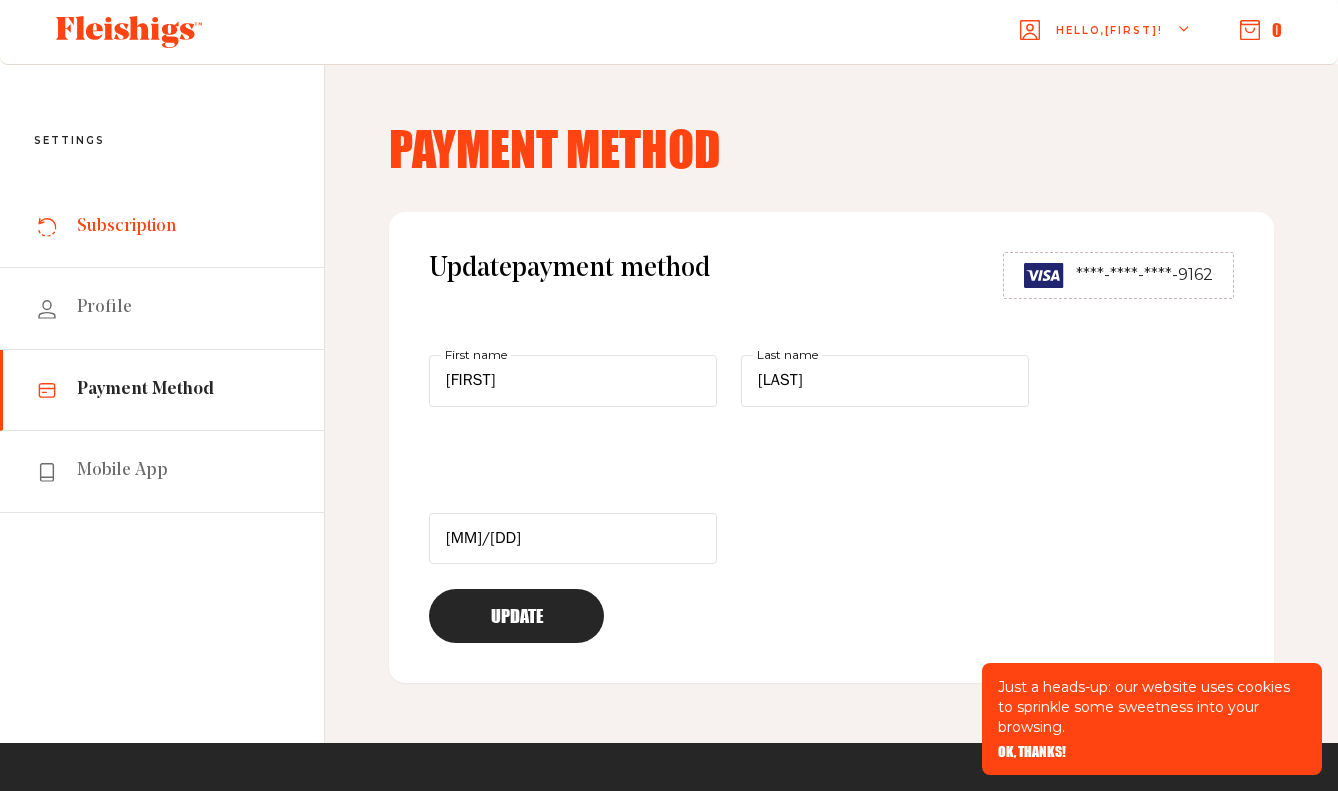 click on "Subscription" at bounding box center [126, 227] 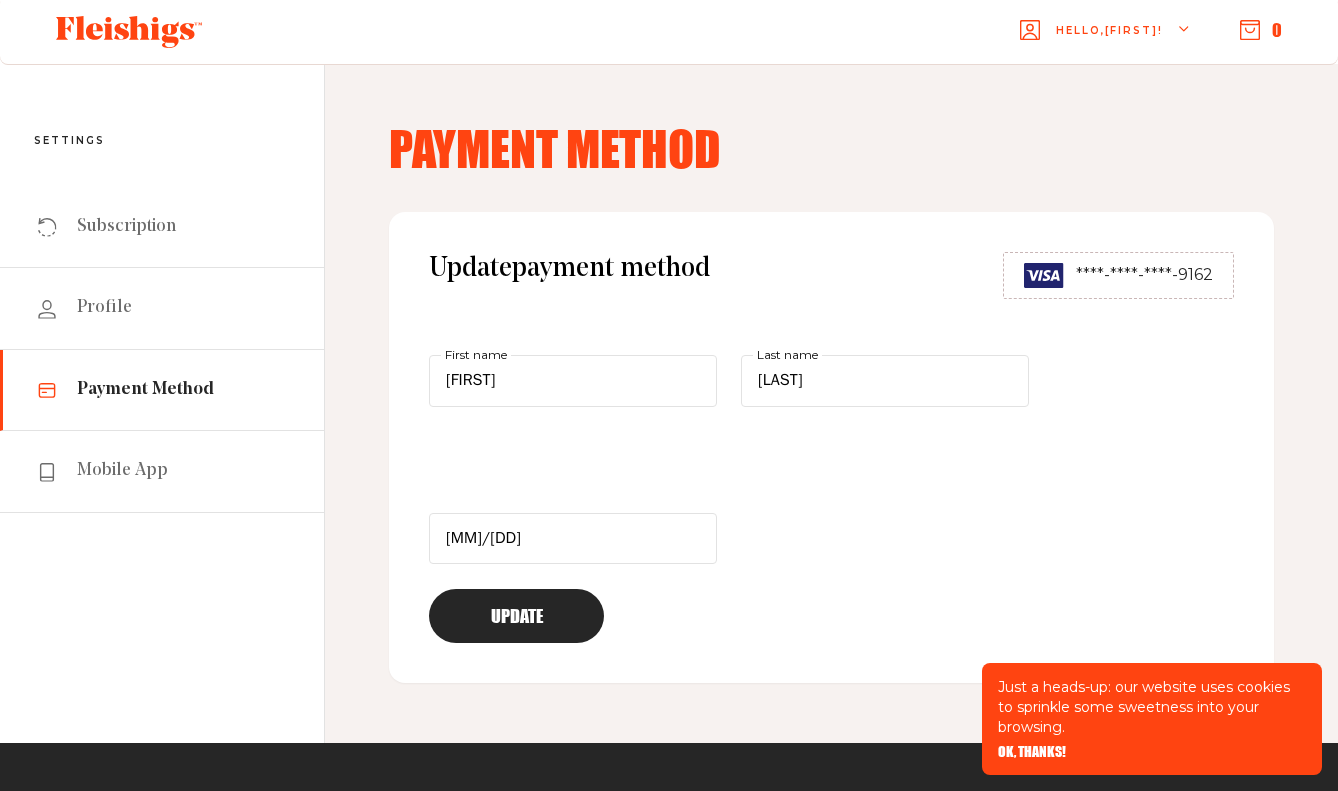 scroll, scrollTop: 0, scrollLeft: 0, axis: both 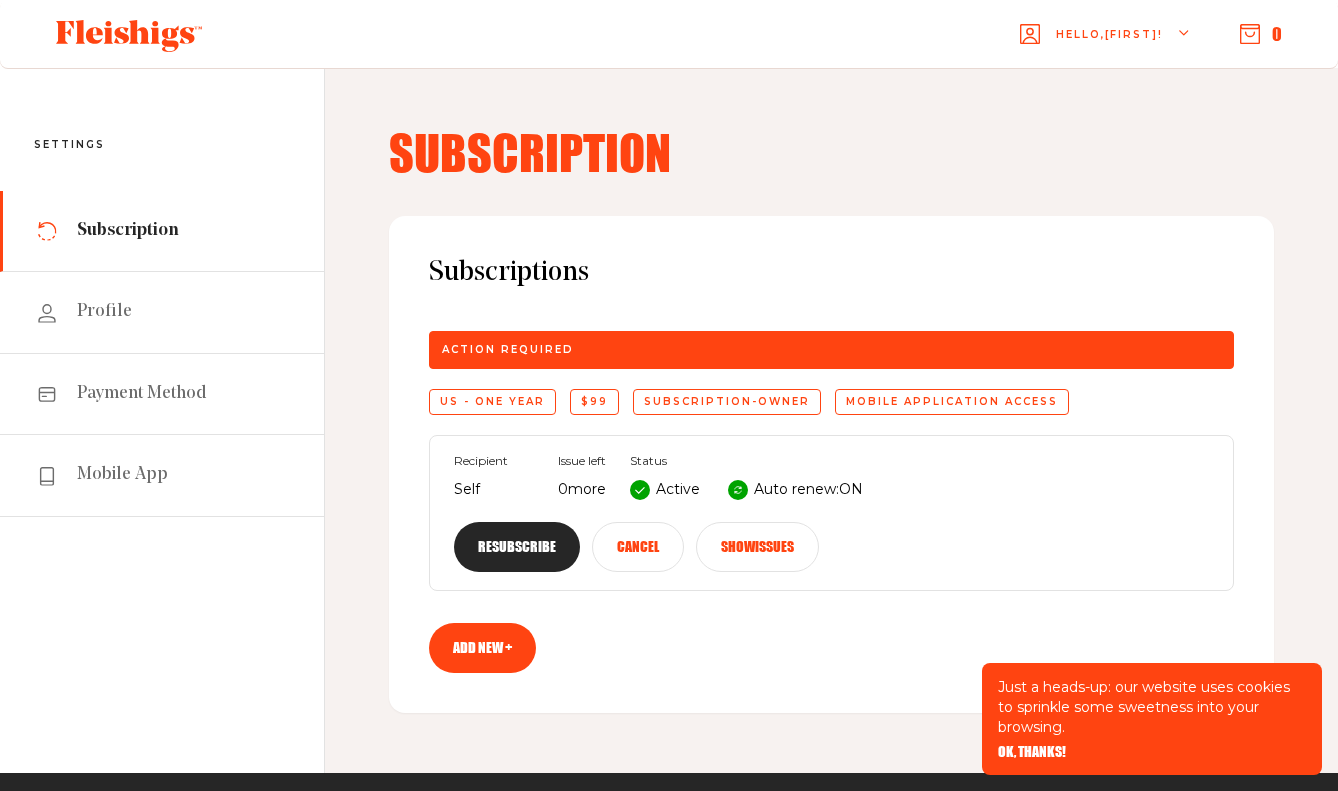 click on "Resubscribe" at bounding box center (517, 547) 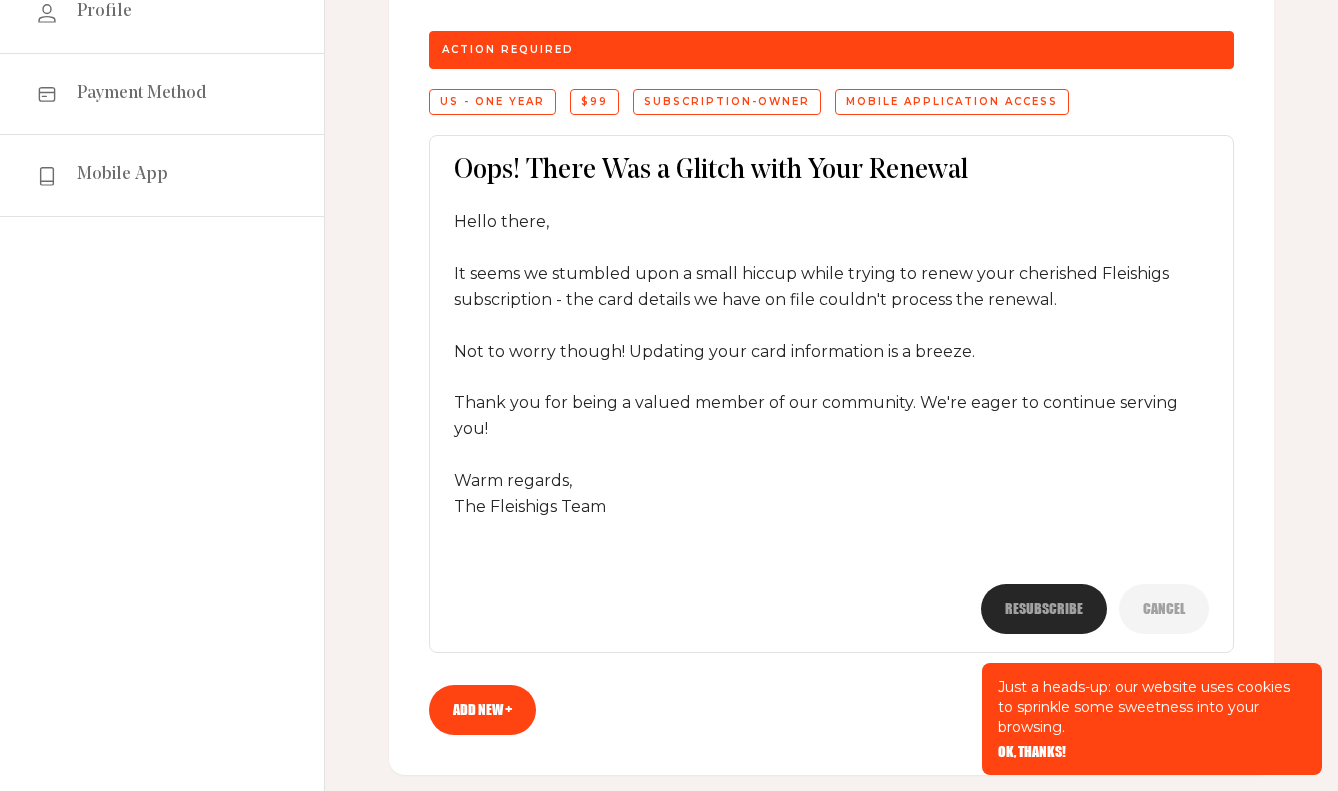 scroll, scrollTop: 305, scrollLeft: 0, axis: vertical 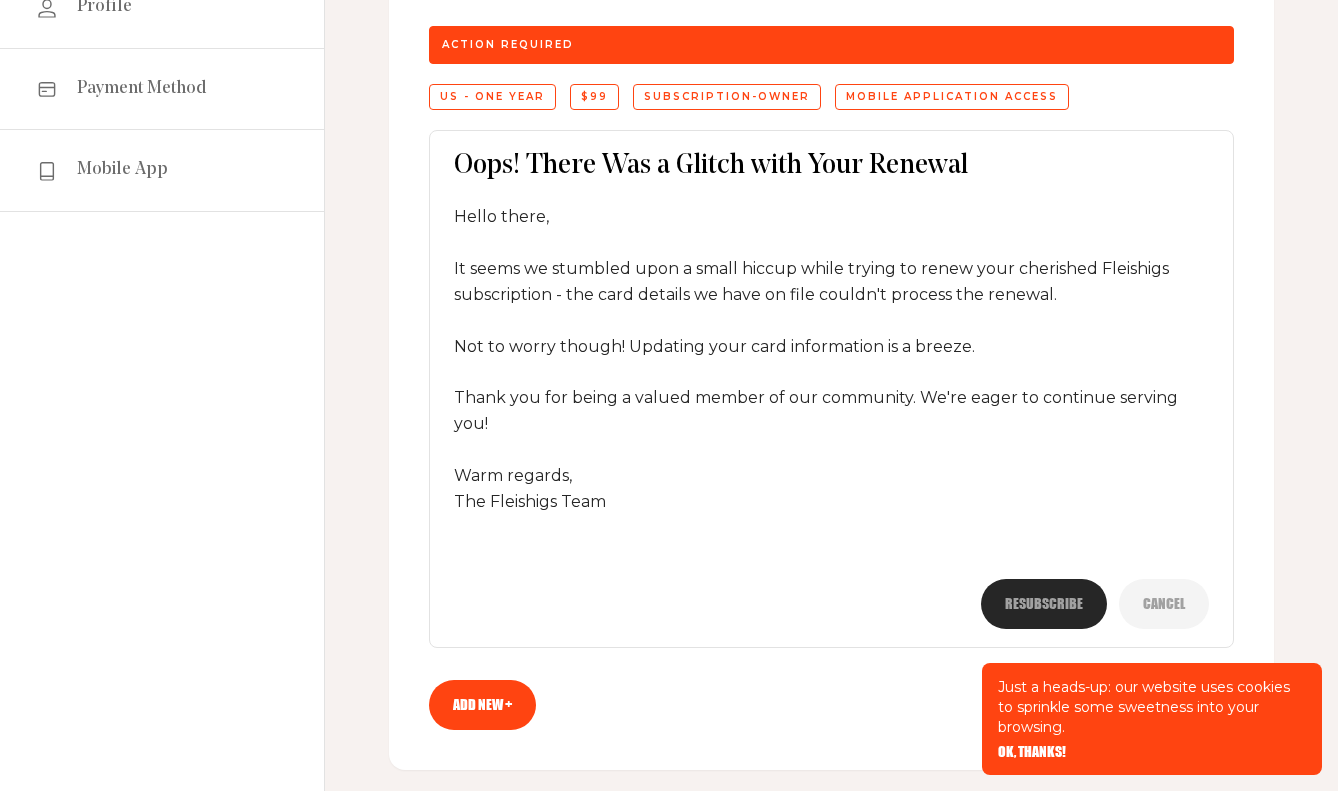 click on "Add new +" at bounding box center (482, 705) 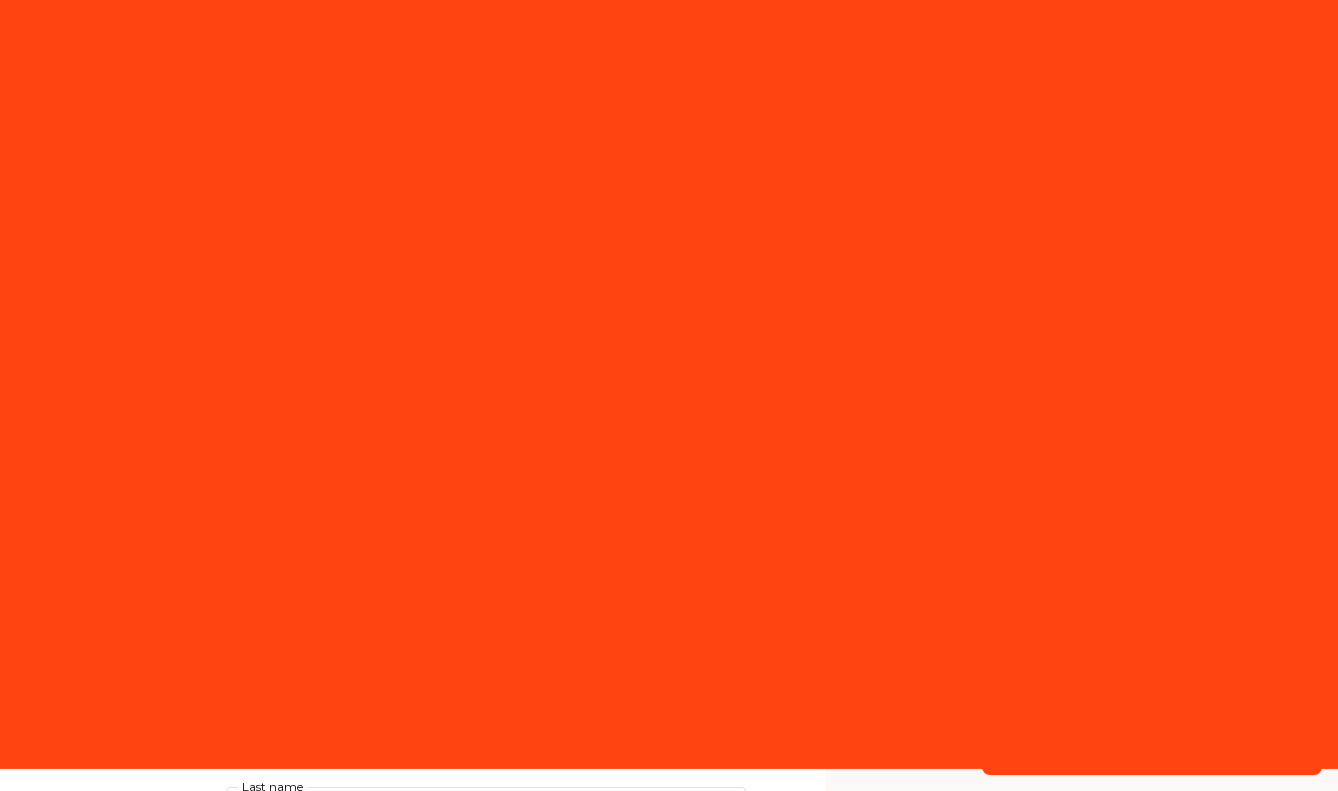 select on "US" 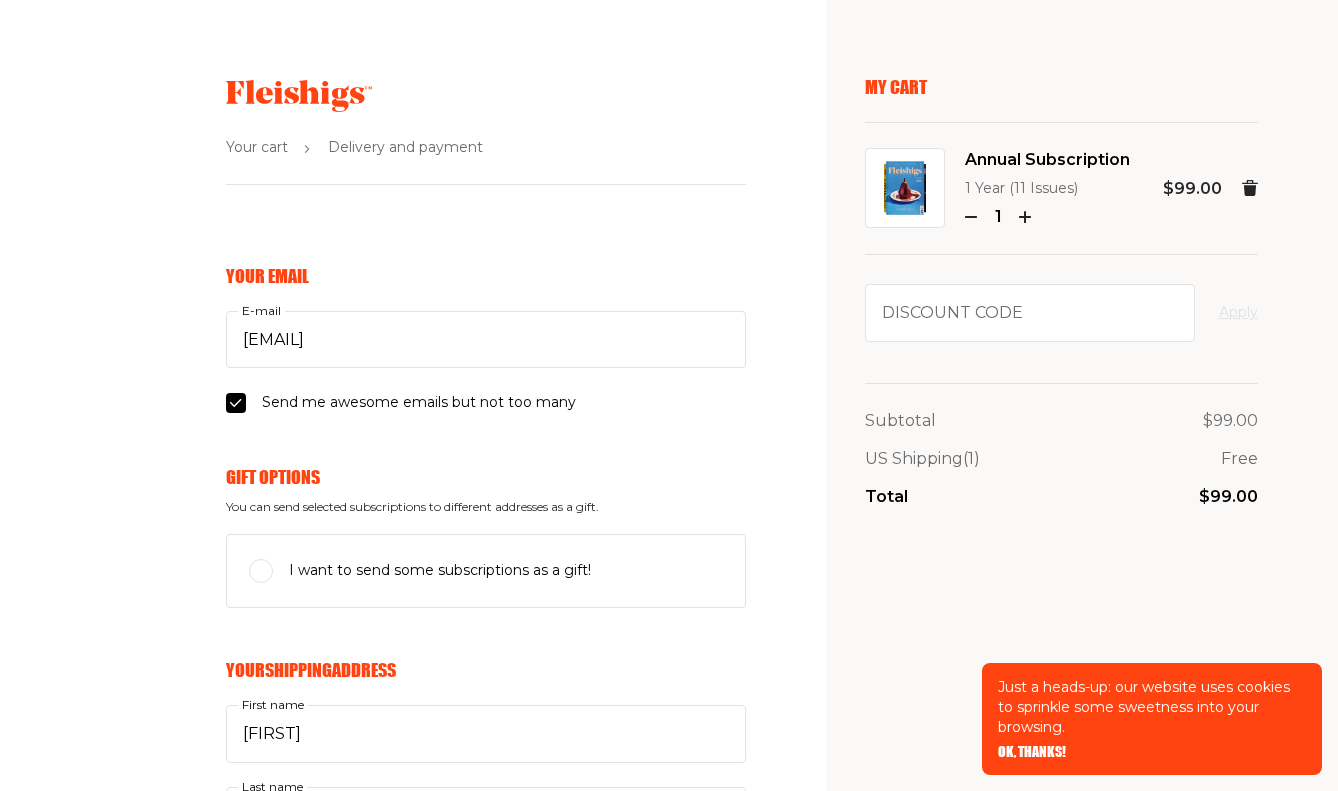 scroll, scrollTop: 0, scrollLeft: 0, axis: both 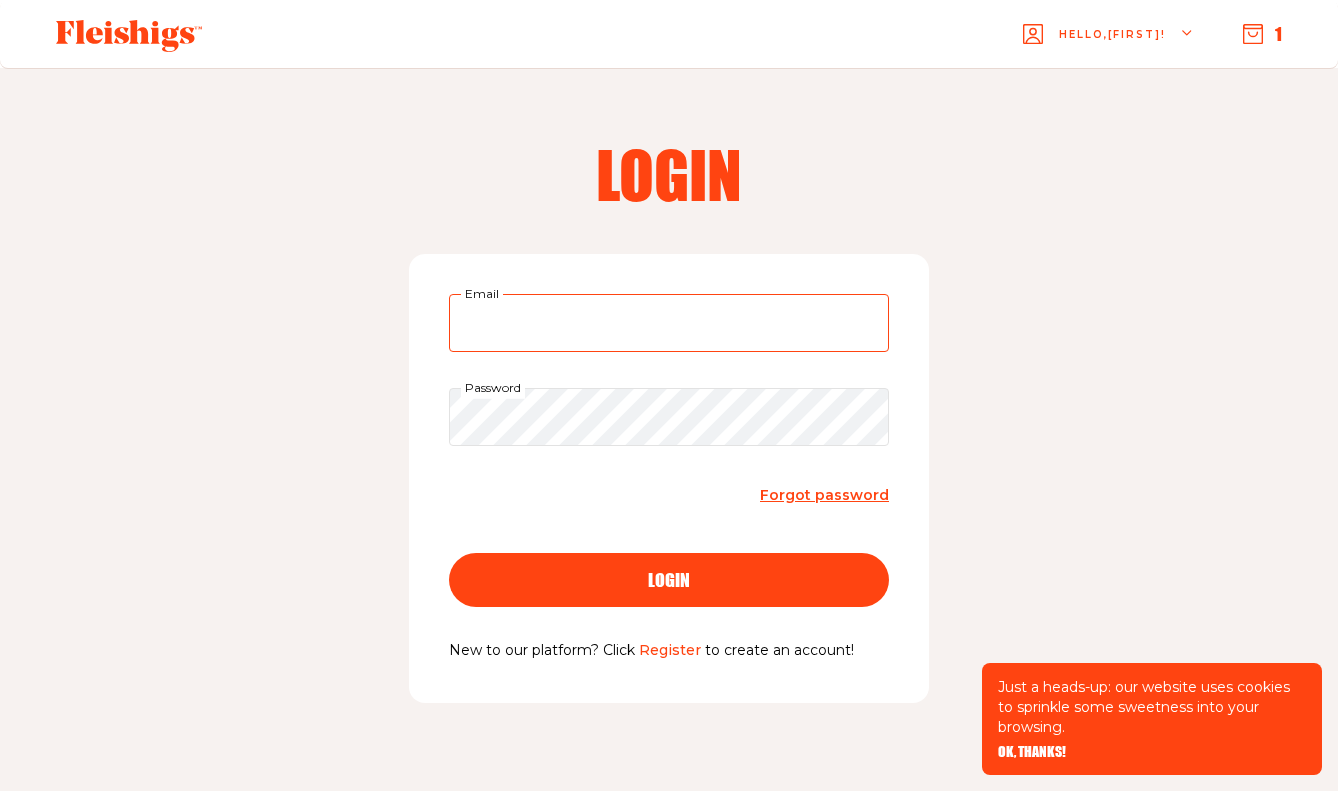 type on "[EMAIL]" 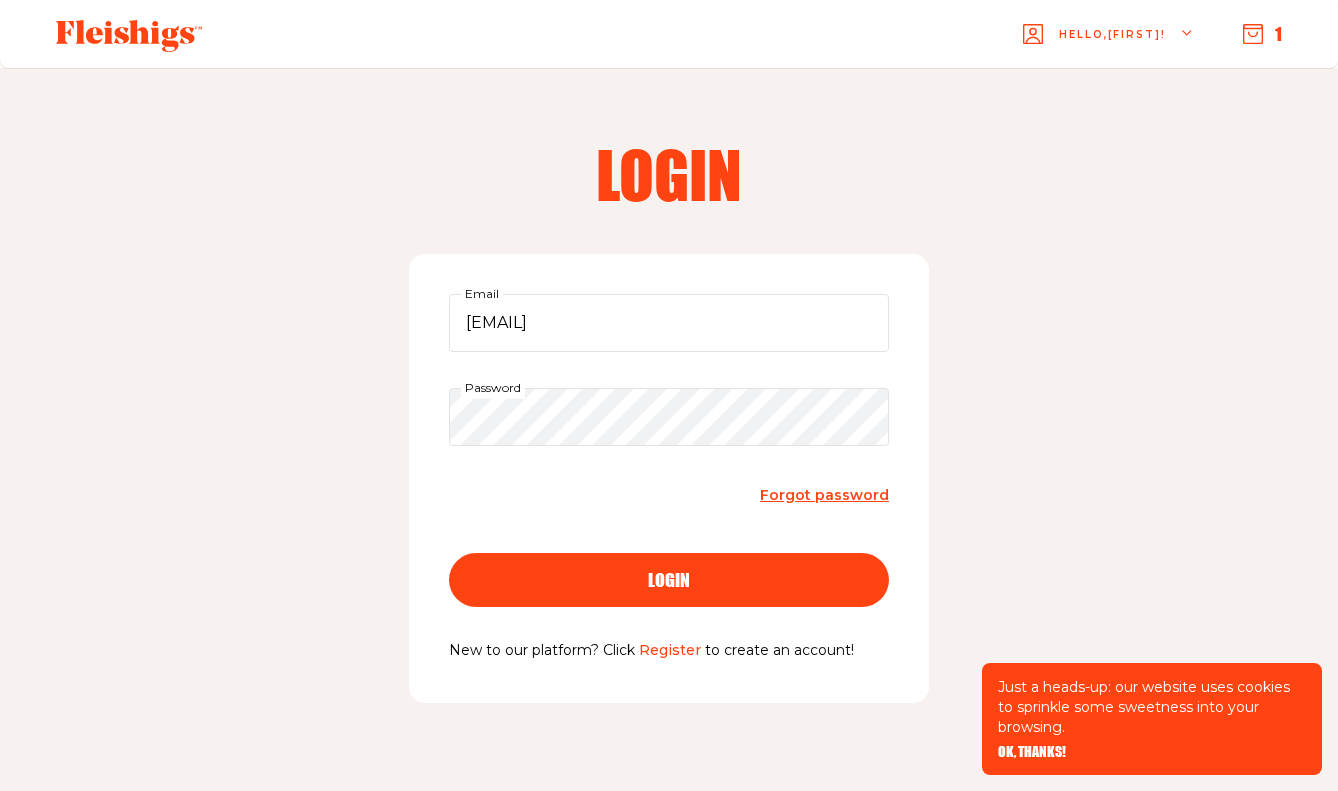 click on "login" at bounding box center (669, 580) 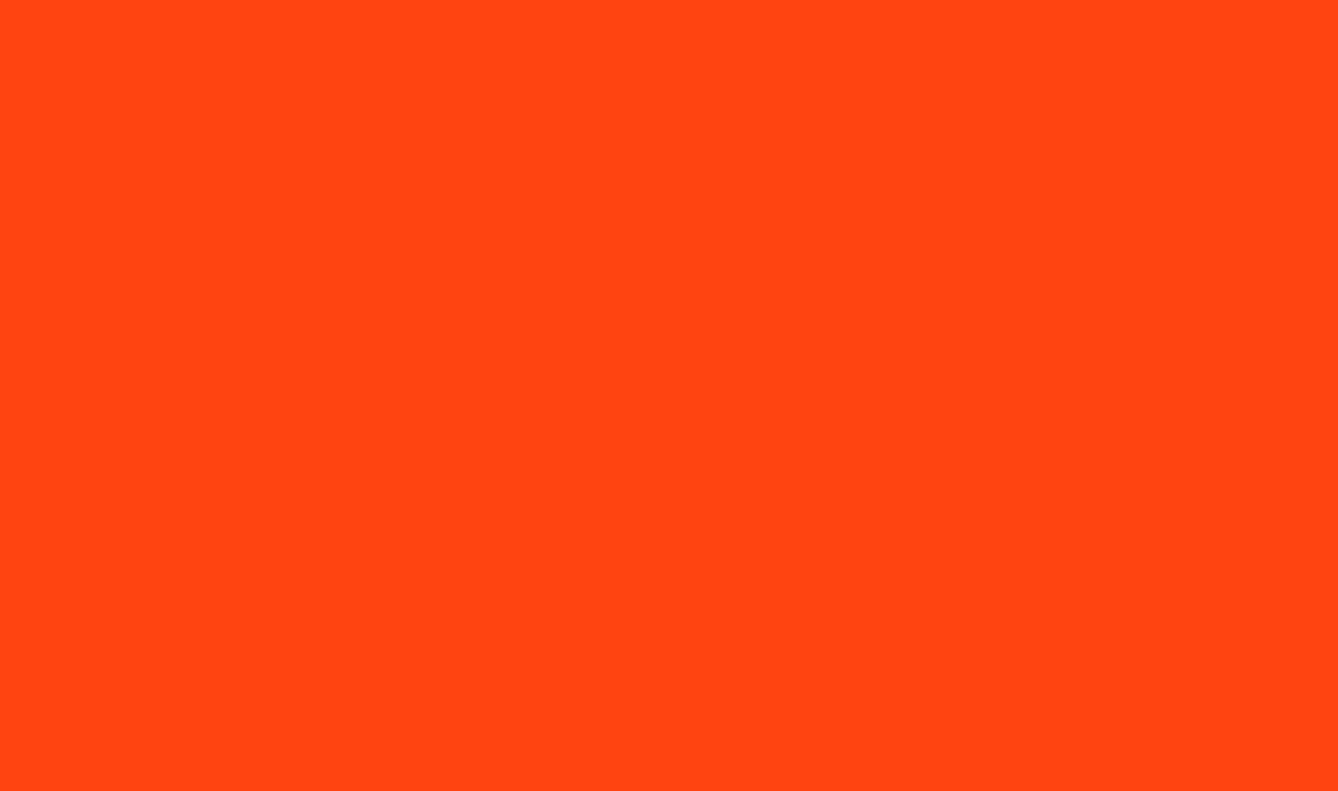 scroll, scrollTop: 0, scrollLeft: 0, axis: both 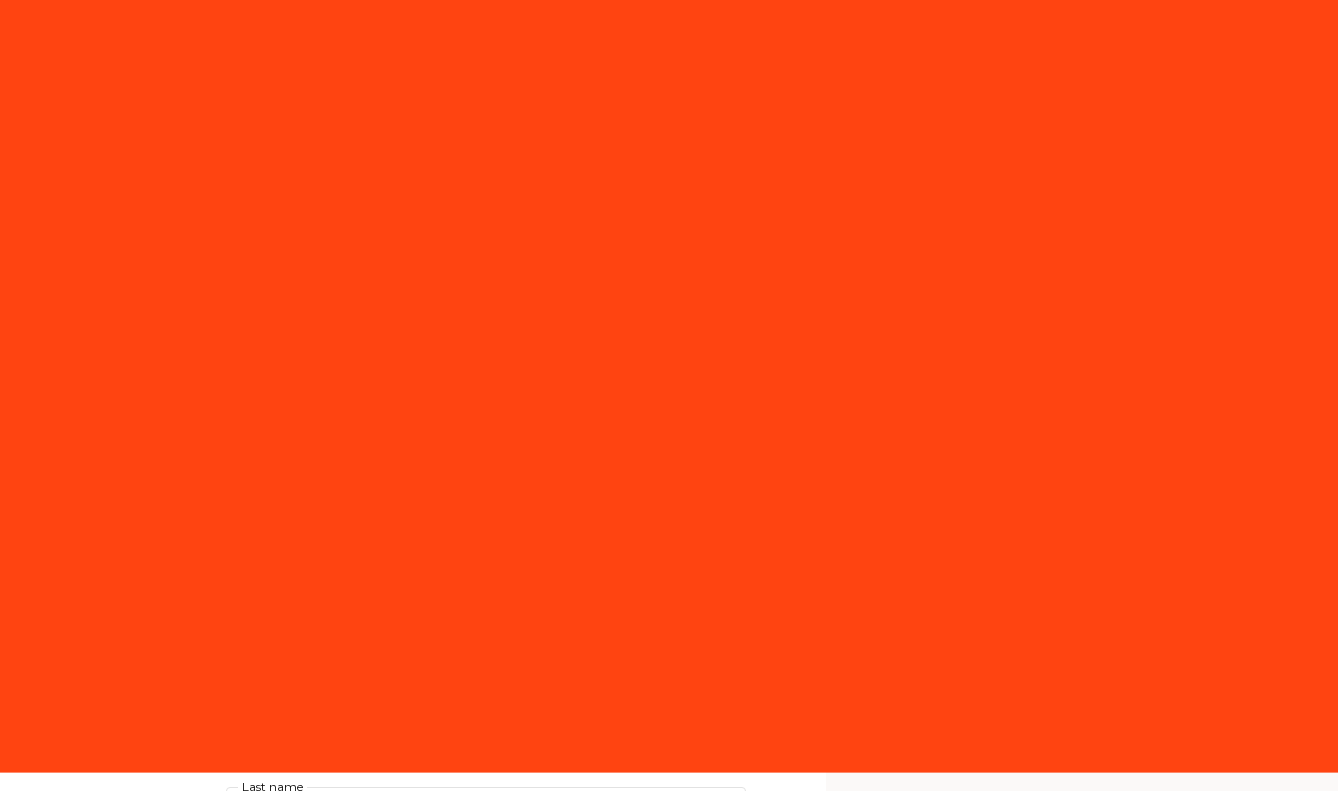 select on "US" 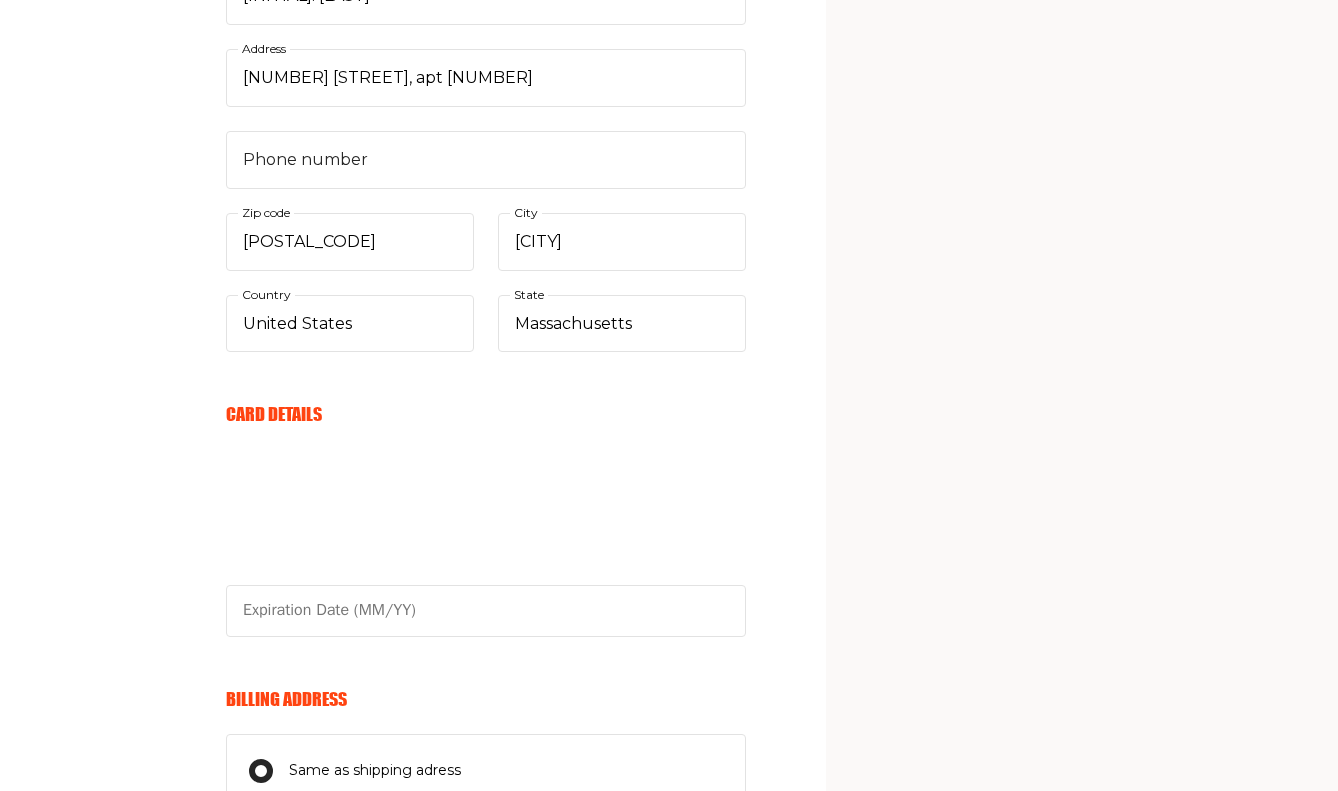 scroll, scrollTop: 822, scrollLeft: 0, axis: vertical 